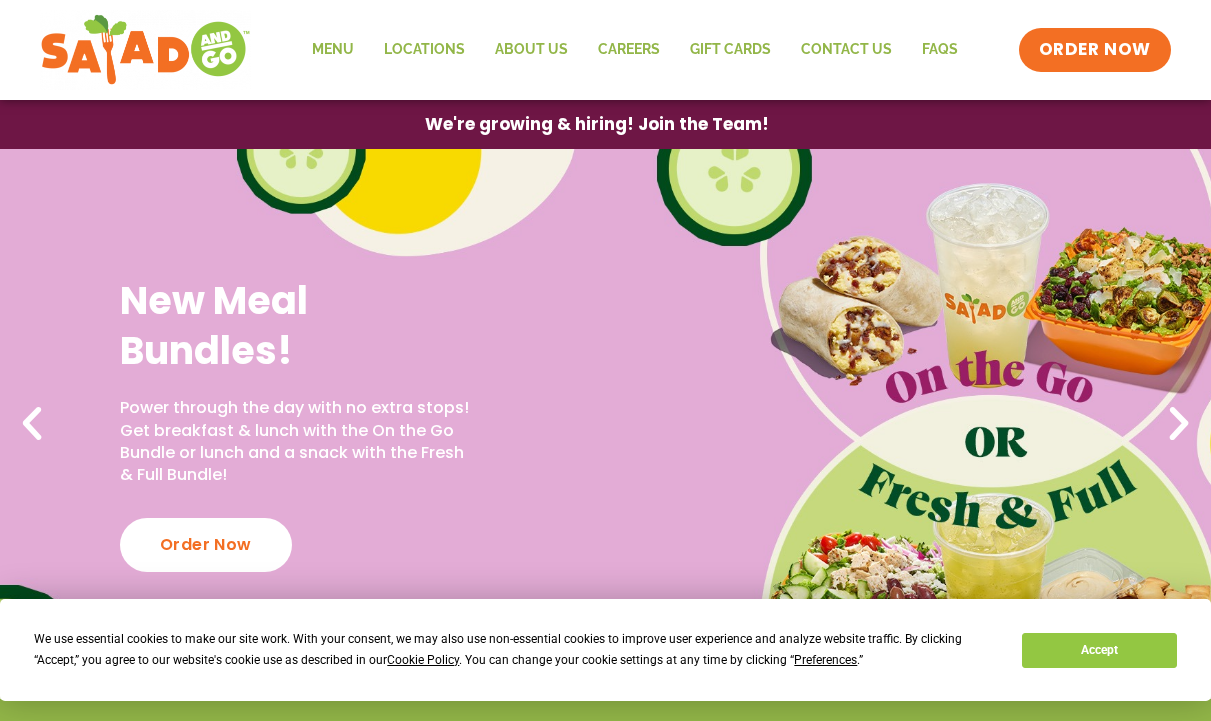 scroll, scrollTop: 0, scrollLeft: 0, axis: both 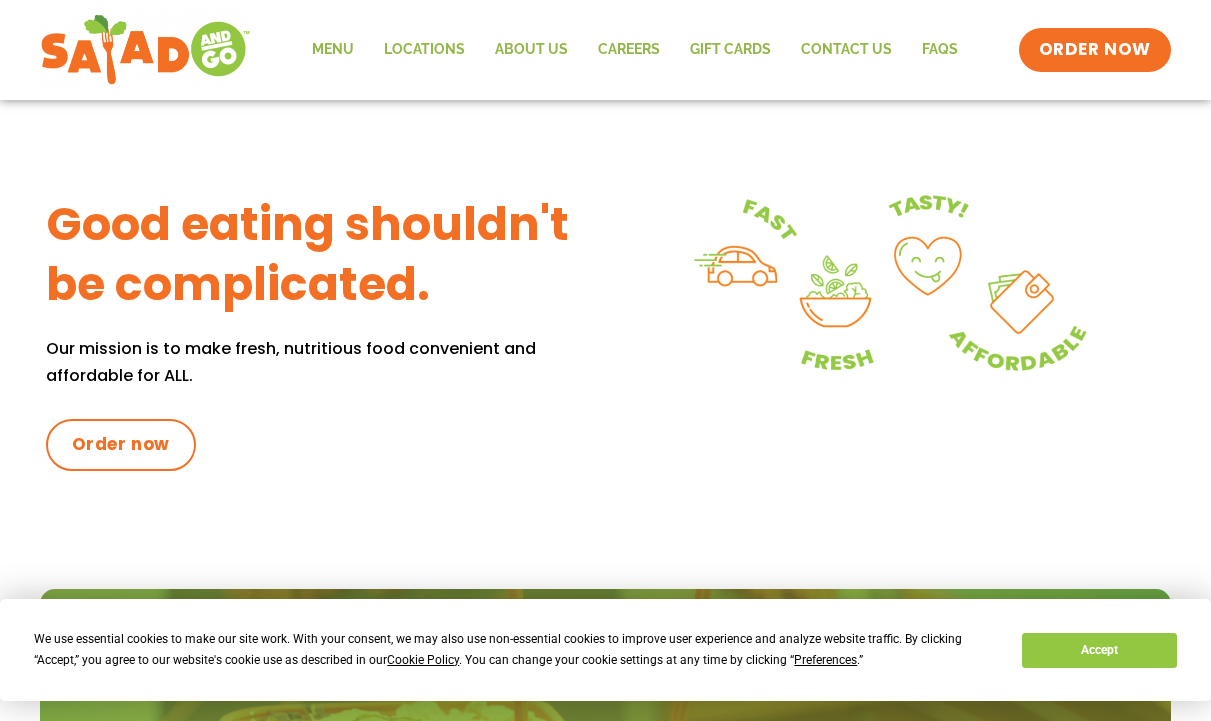 click on "Preferences" at bounding box center (825, 660) 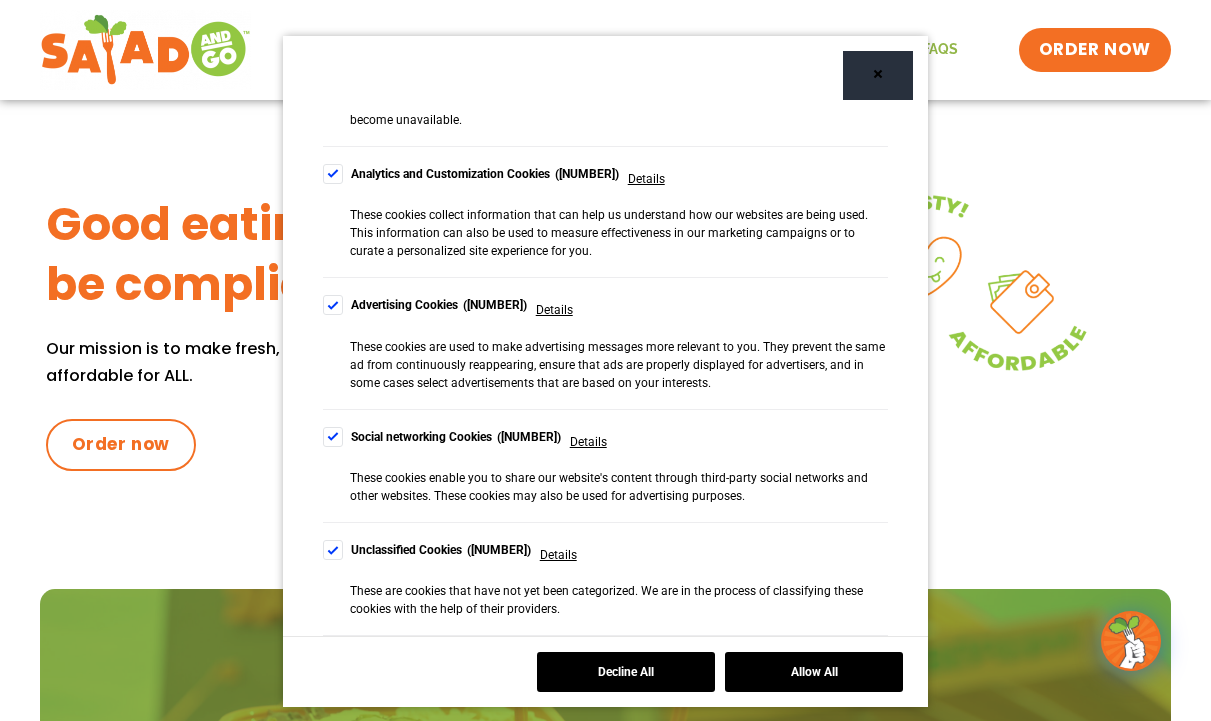 scroll, scrollTop: 537, scrollLeft: 0, axis: vertical 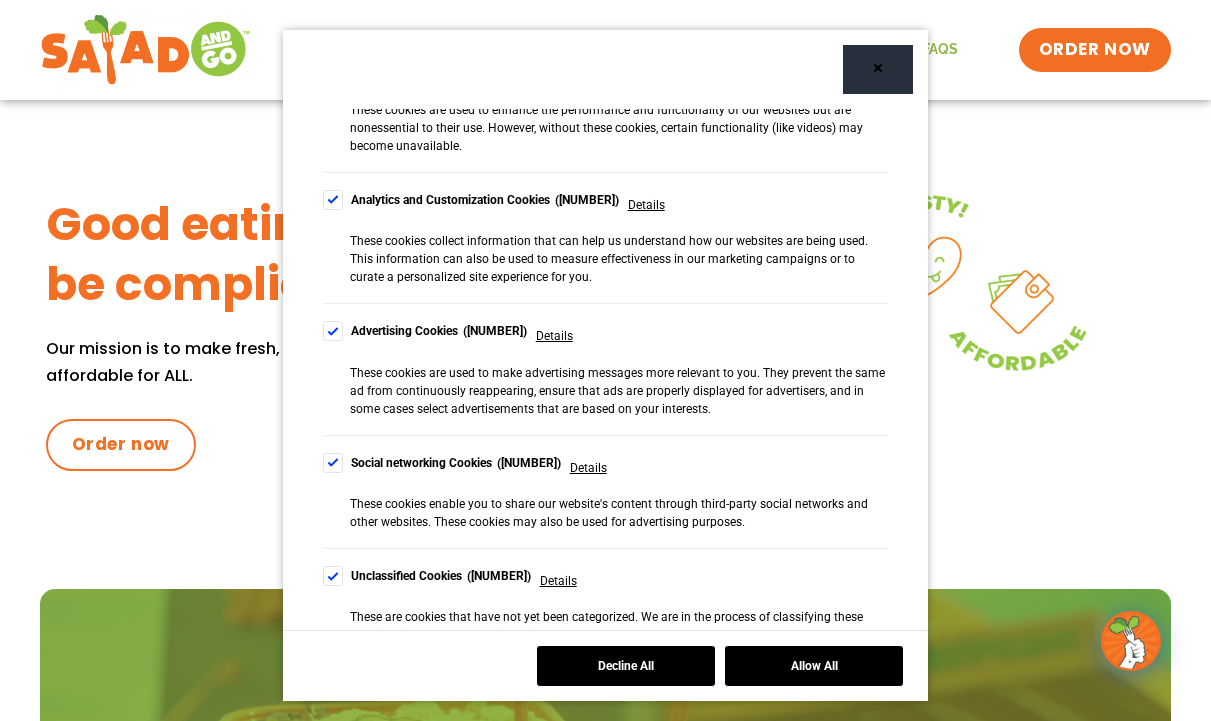 click at bounding box center (333, 331) 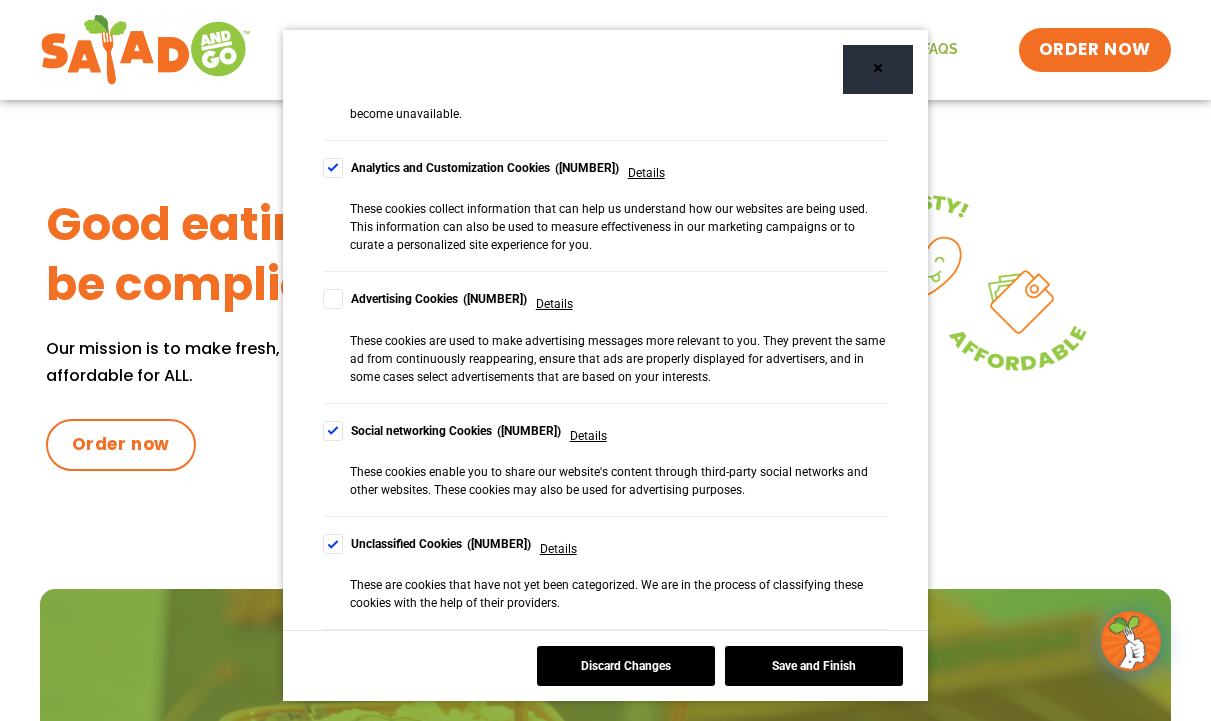 scroll, scrollTop: 537, scrollLeft: 0, axis: vertical 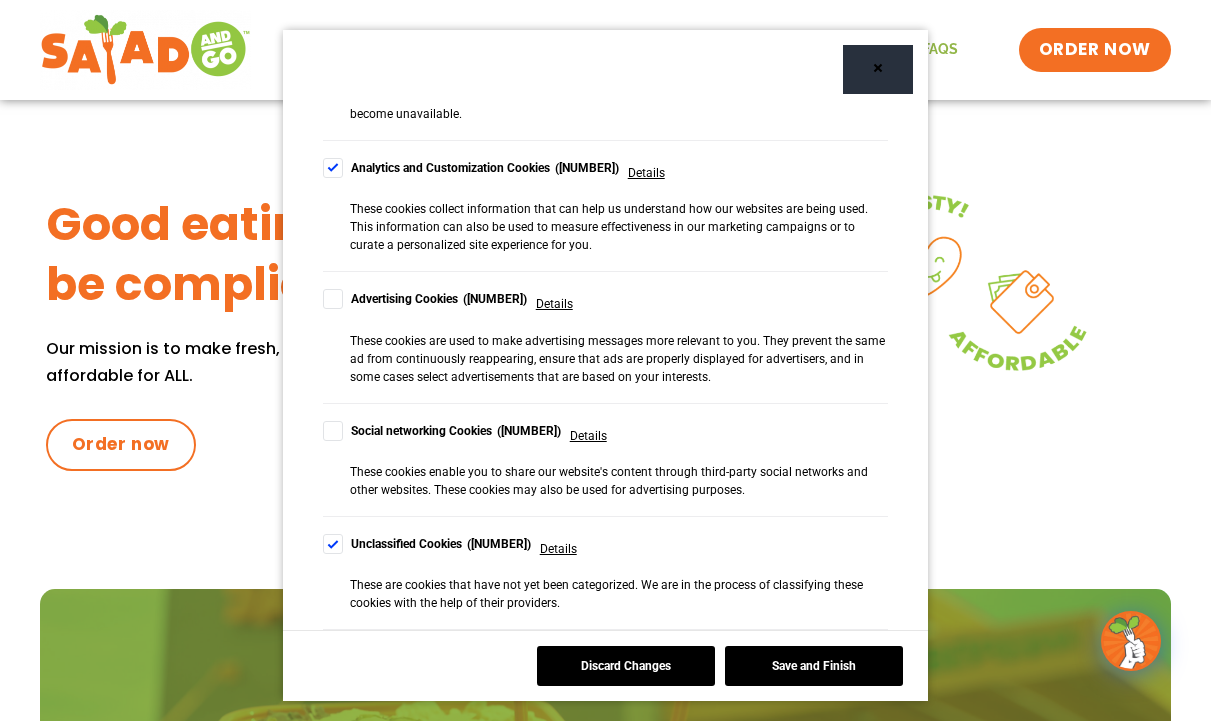 click at bounding box center [333, 544] 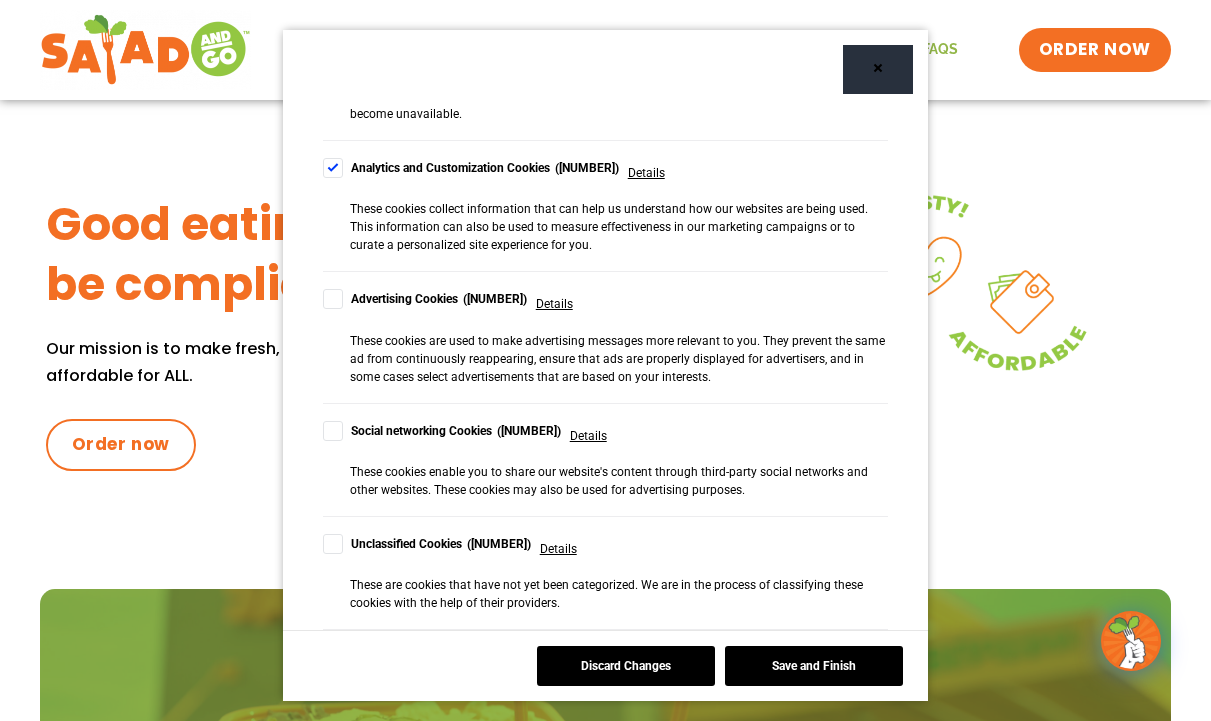 click on "Save and Finish" at bounding box center [814, 666] 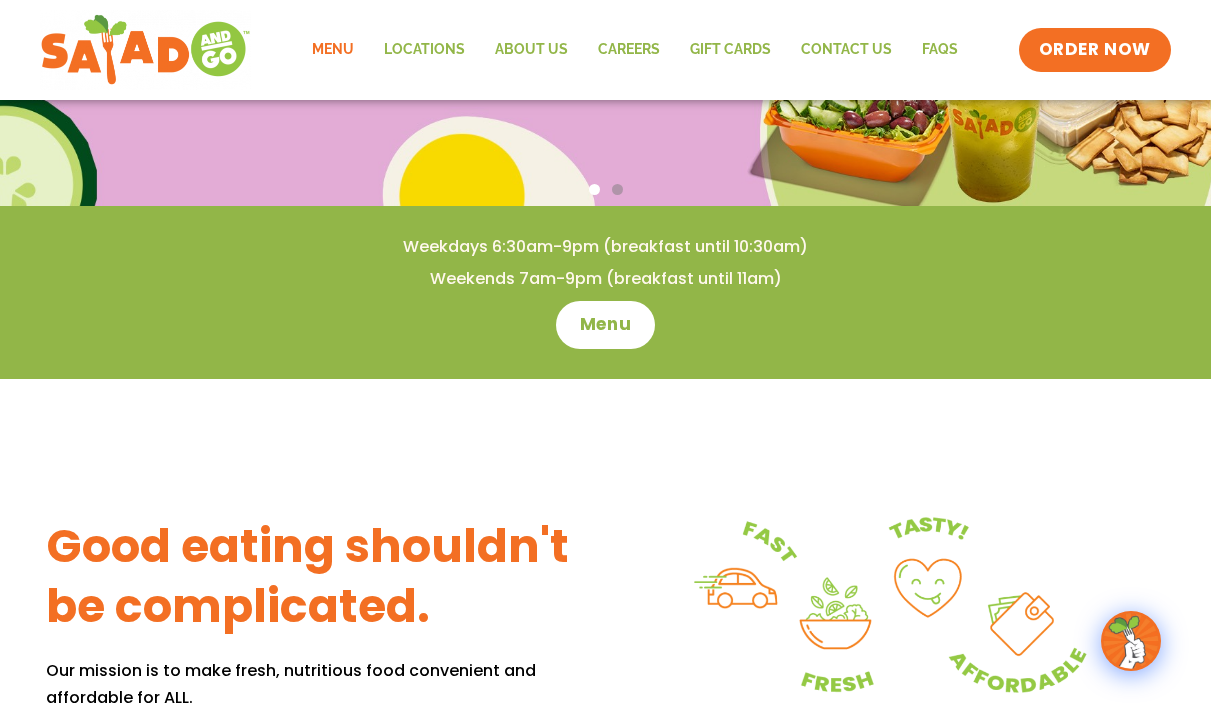 scroll, scrollTop: 96, scrollLeft: 0, axis: vertical 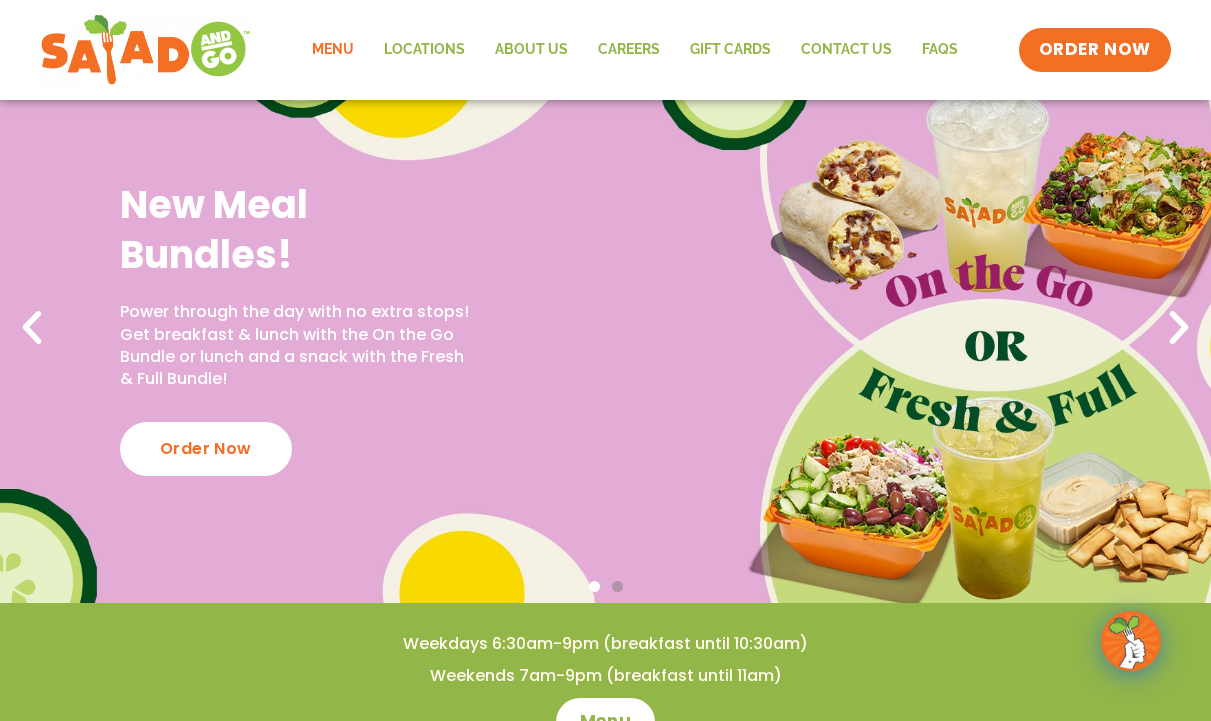 click on "Menu" 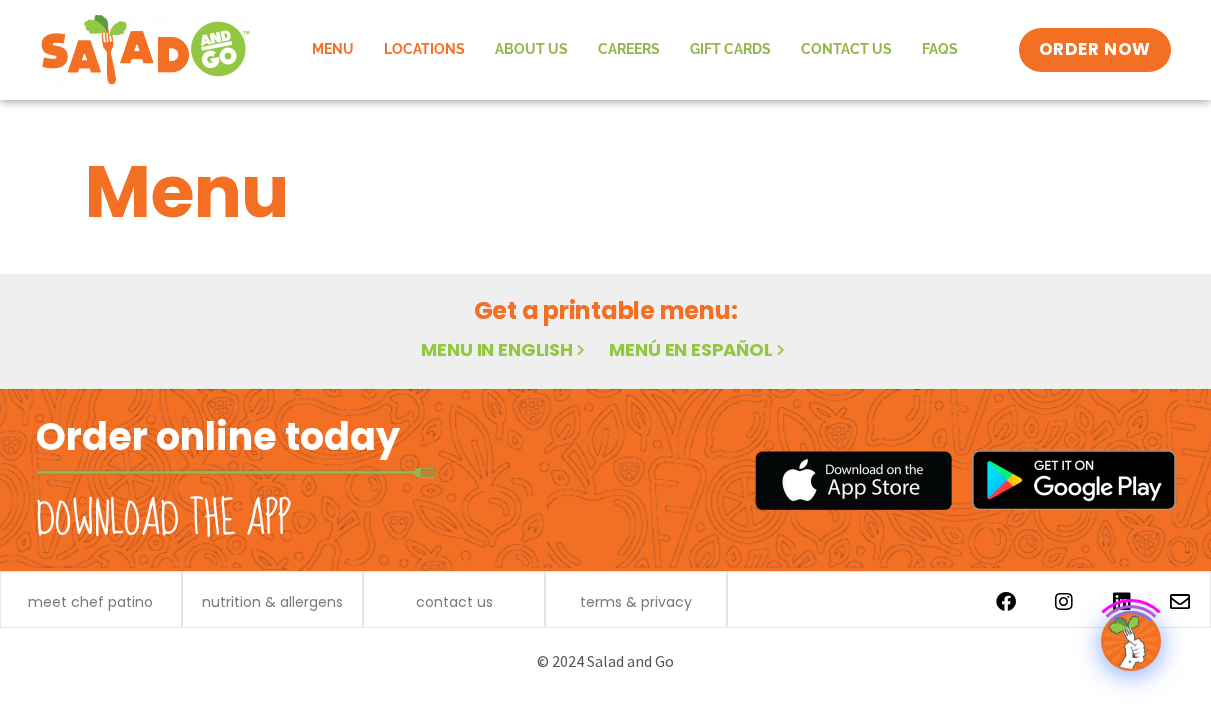 scroll, scrollTop: 0, scrollLeft: 0, axis: both 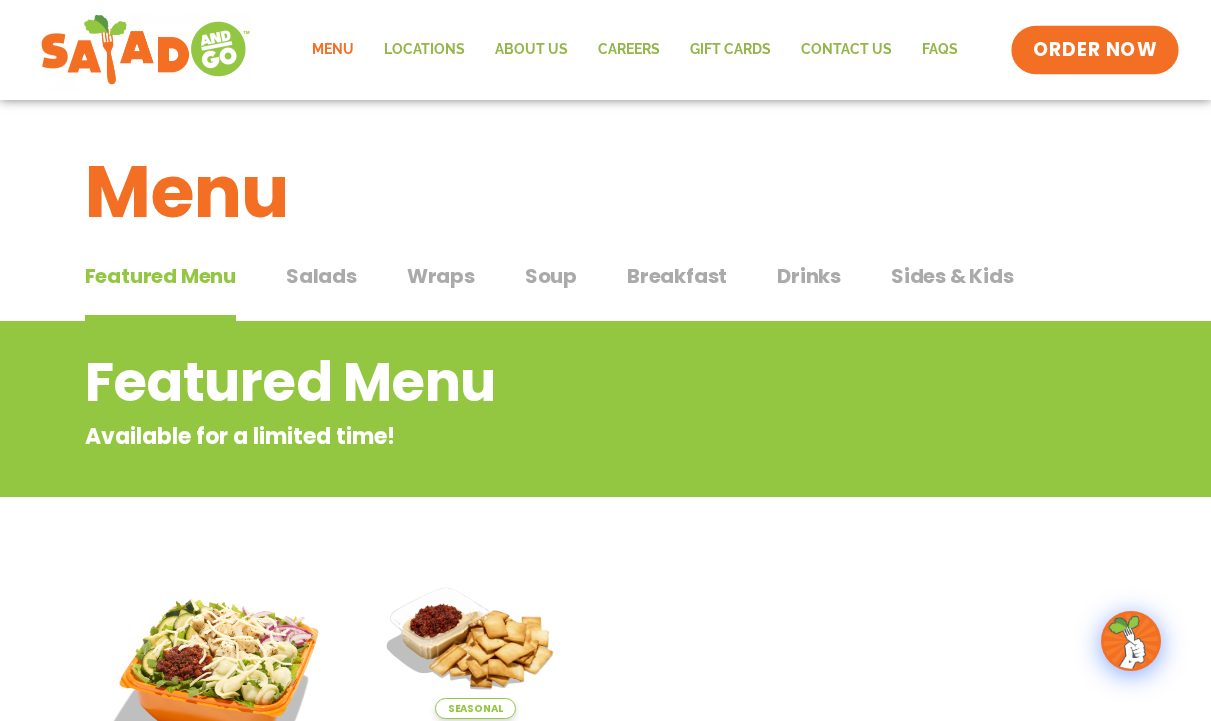 click on "ORDER NOW" at bounding box center [1095, 50] 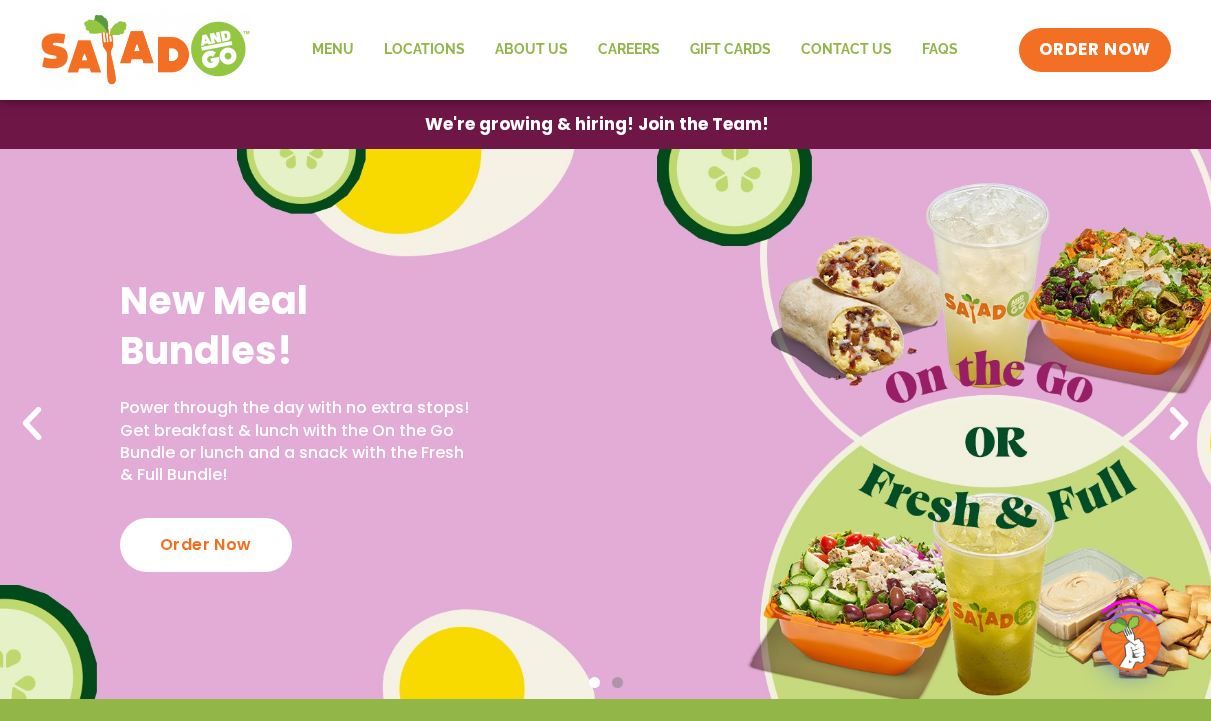 scroll, scrollTop: 0, scrollLeft: 0, axis: both 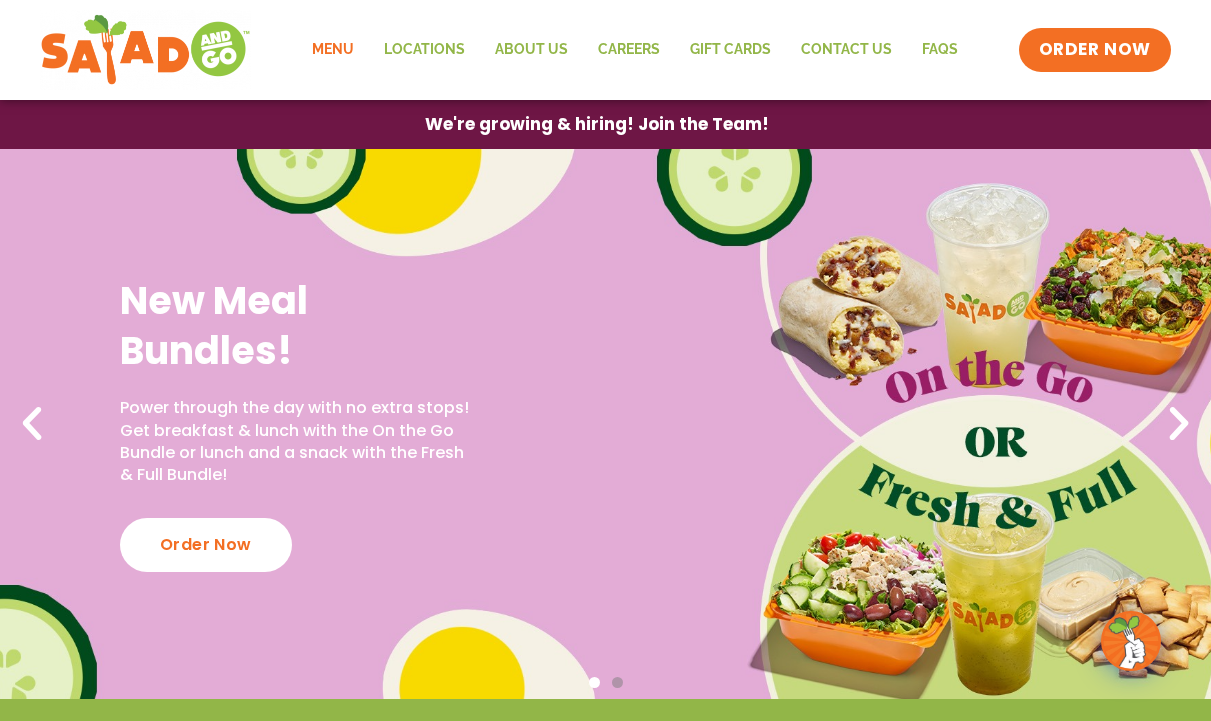 click on "Menu" 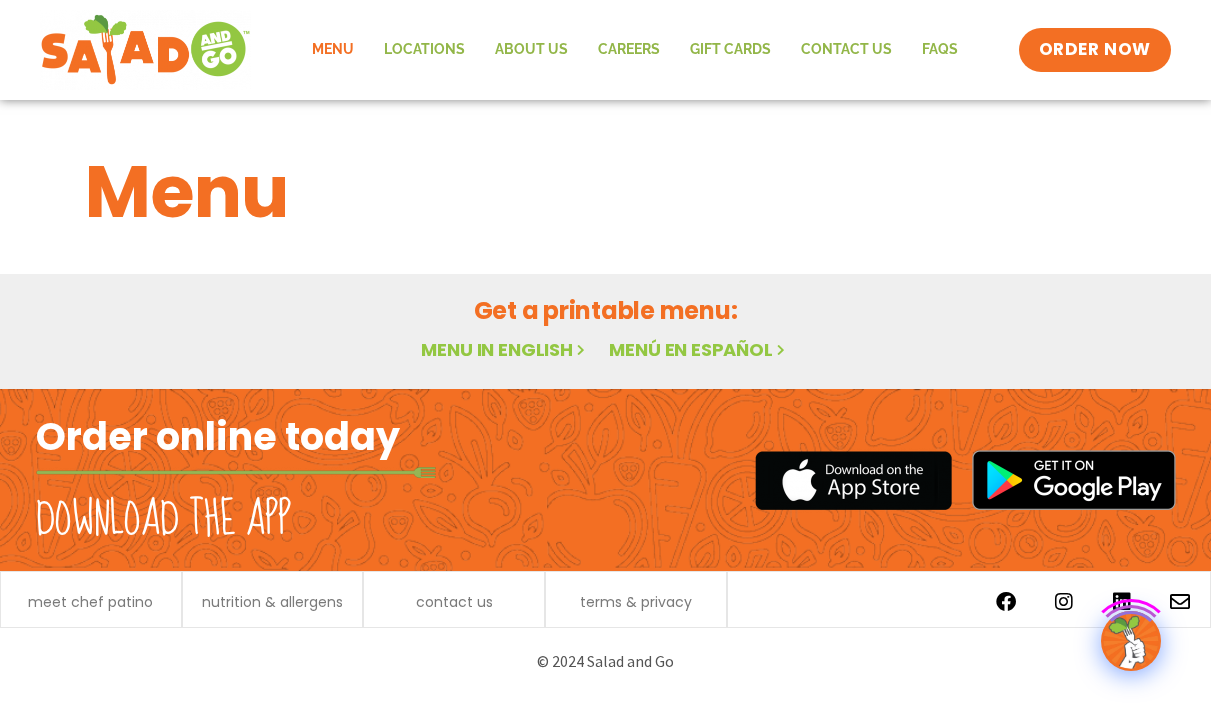 scroll, scrollTop: 0, scrollLeft: 0, axis: both 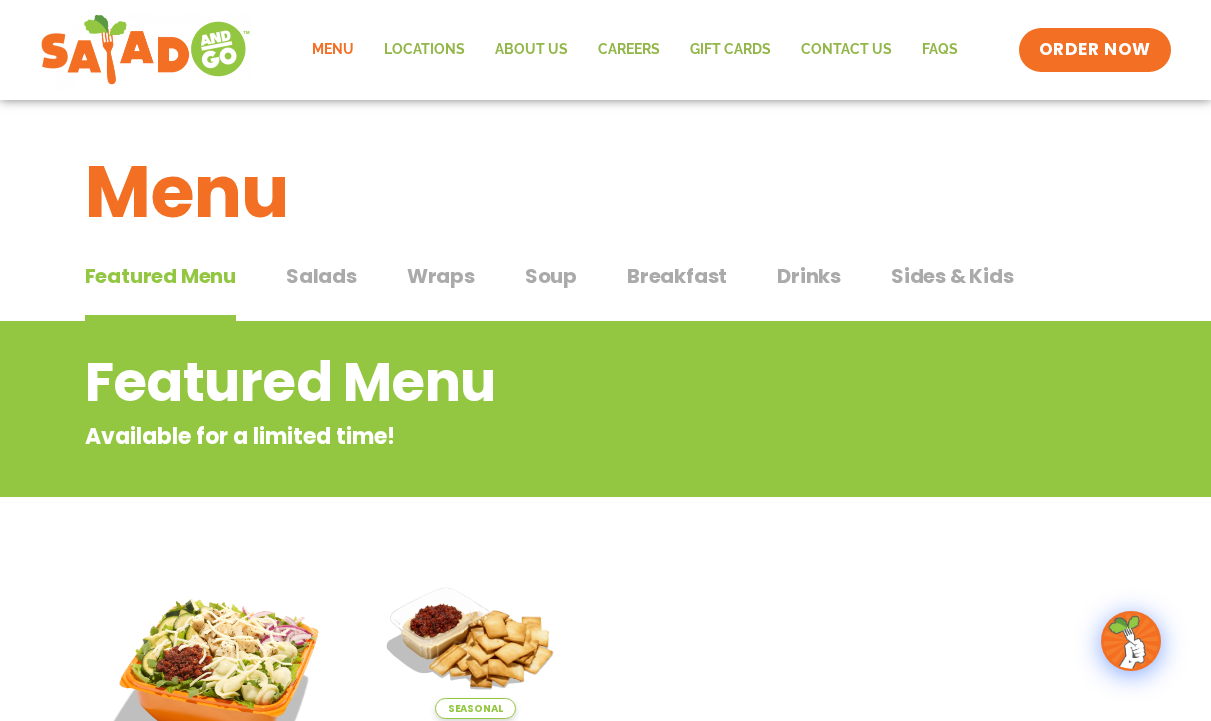 click on "Salads" at bounding box center [321, 276] 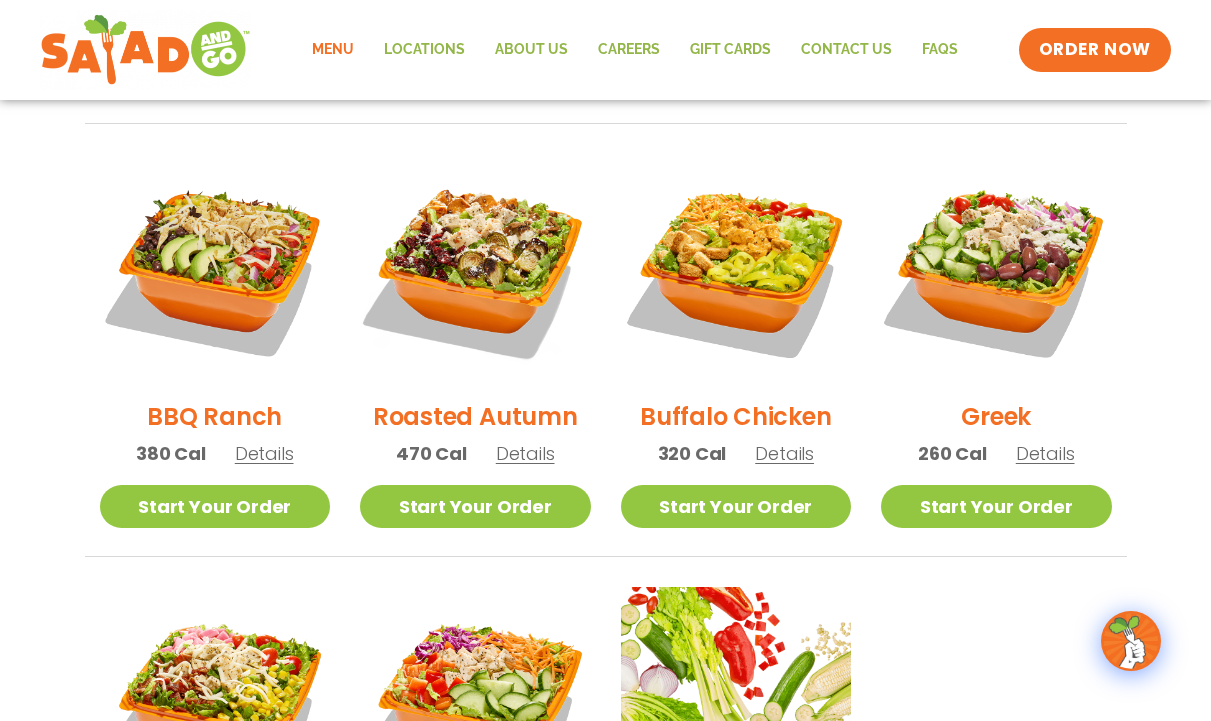 scroll, scrollTop: 992, scrollLeft: 0, axis: vertical 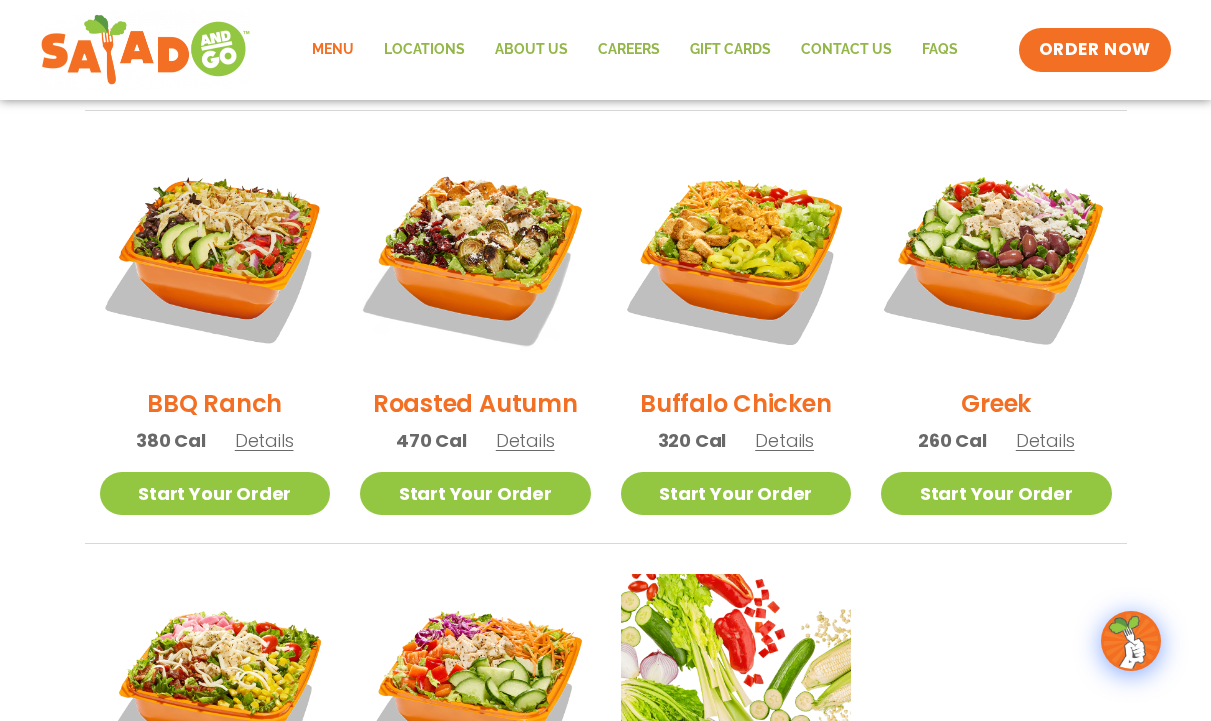 click on "Menu Locations About Us Careers GIFT CARDS Contact Us FAQs     Menu Menu Locations About Us Careers GIFT CARDS Contact Us FAQs       ORDER NOW" at bounding box center (605, 50) 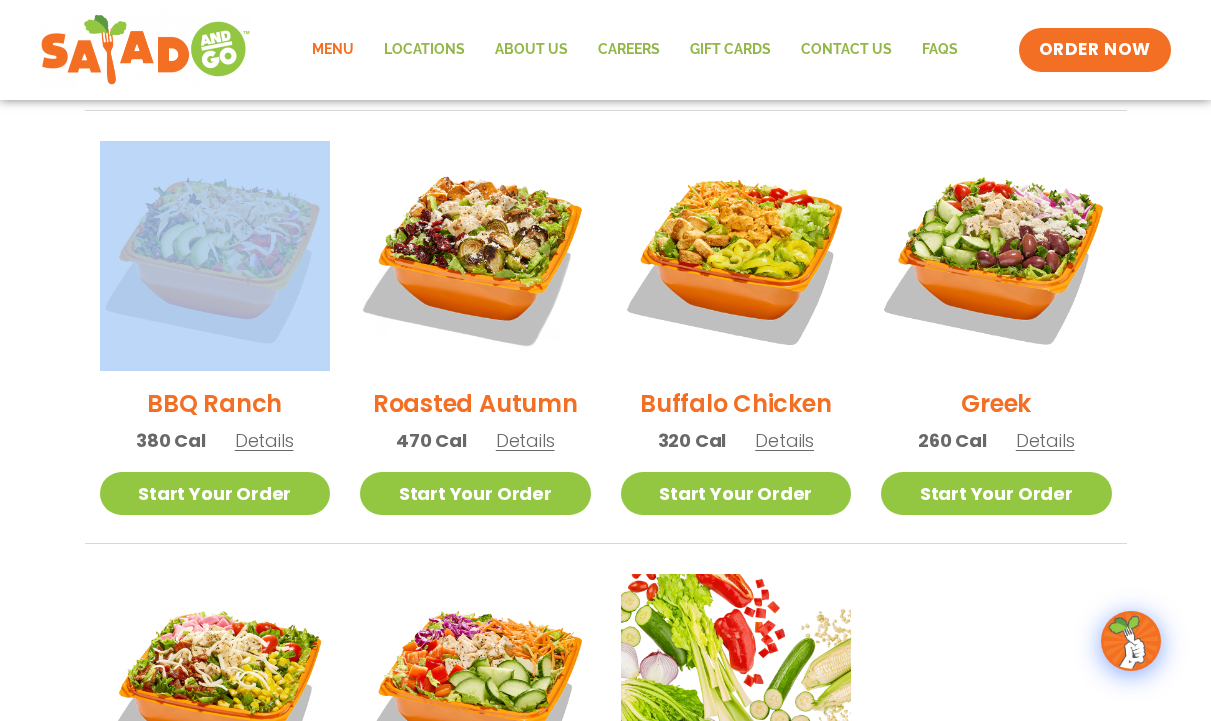 click on "Seasonal Tuscan Summer Salad   420 Cal   Details   Start Your Order           Seasonal   Start Your Order Tuscan Summer Salad  420 Cal  Pick your protein: roasted chicken, buffalo chicken or tofu (included) or steak (+$1.20)   Start Your Order SunDried Tomato Tapenade, Orecchiette Pasta, Cucumbers, Red Onion, Shredded Provolone, Arugula, Romaine, Choice of Protein Paired with Italian Vinaigrette (270 Cal) Dressings   See all house made dressings    Italian Vinaigrette   Balsamic Vinaigrette GF DF V   BBQ Ranch GF   Caesar GF   Creamy Blue Cheese GF   Creamy Greek GF   Jalapeño Ranch GF   Ranch GF   Thai Peanut GF DF Nutrition   Download Nutrition & Allergens We are not an allergen free facility and cannot guarantee the absence of allergens in our foods. Nutrition information is based on our standard recipes and portion sizes. Click Nutrition & Allergens above for more details. Gluten Friendly (GF) Dairy Friendly (DF)   Fajita   330 Cal   Details   Start Your Order           Start Your Order Fajita Salad" at bounding box center (606, 325) 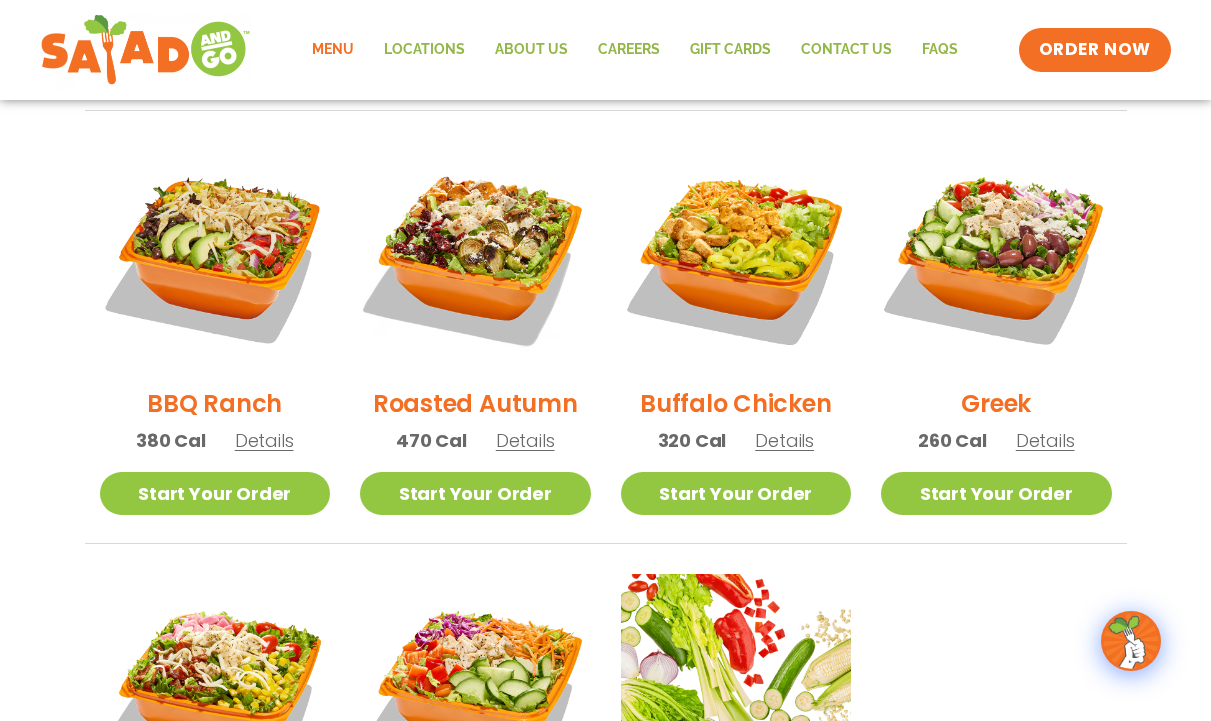 click on "Seasonal Tuscan Summer Salad   420 Cal   Details   Start Your Order           Seasonal   Start Your Order Tuscan Summer Salad  420 Cal  Pick your protein: roasted chicken, buffalo chicken or tofu (included) or steak (+$1.20)   Start Your Order SunDried Tomato Tapenade, Orecchiette Pasta, Cucumbers, Red Onion, Shredded Provolone, Arugula, Romaine, Choice of Protein Paired with Italian Vinaigrette (270 Cal) Dressings   See all house made dressings    Italian Vinaigrette   Balsamic Vinaigrette GF DF V   BBQ Ranch GF   Caesar GF   Creamy Blue Cheese GF   Creamy Greek GF   Jalapeño Ranch GF   Ranch GF   Thai Peanut GF DF Nutrition   Download Nutrition & Allergens We are not an allergen free facility and cannot guarantee the absence of allergens in our foods. Nutrition information is based on our standard recipes and portion sizes. Click Nutrition & Allergens above for more details. Gluten Friendly (GF) Dairy Friendly (DF)   Fajita   330 Cal   Details   Start Your Order           Start Your Order Fajita Salad" at bounding box center [606, 325] 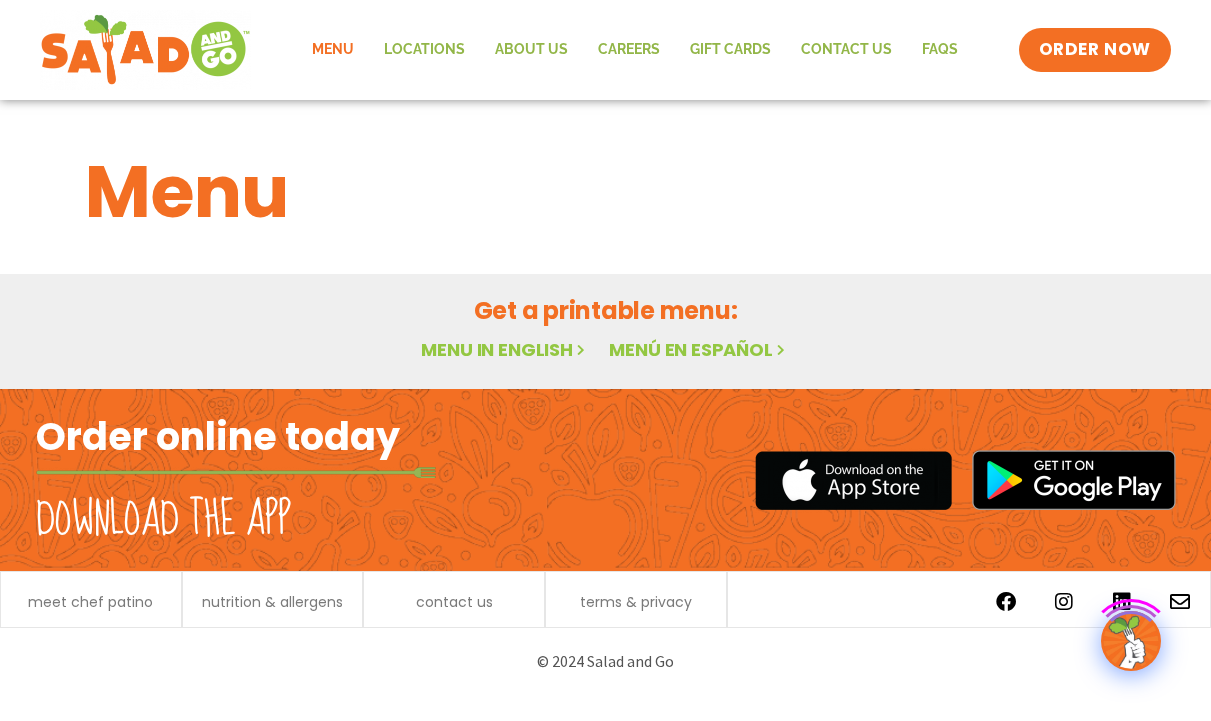 scroll, scrollTop: 0, scrollLeft: 0, axis: both 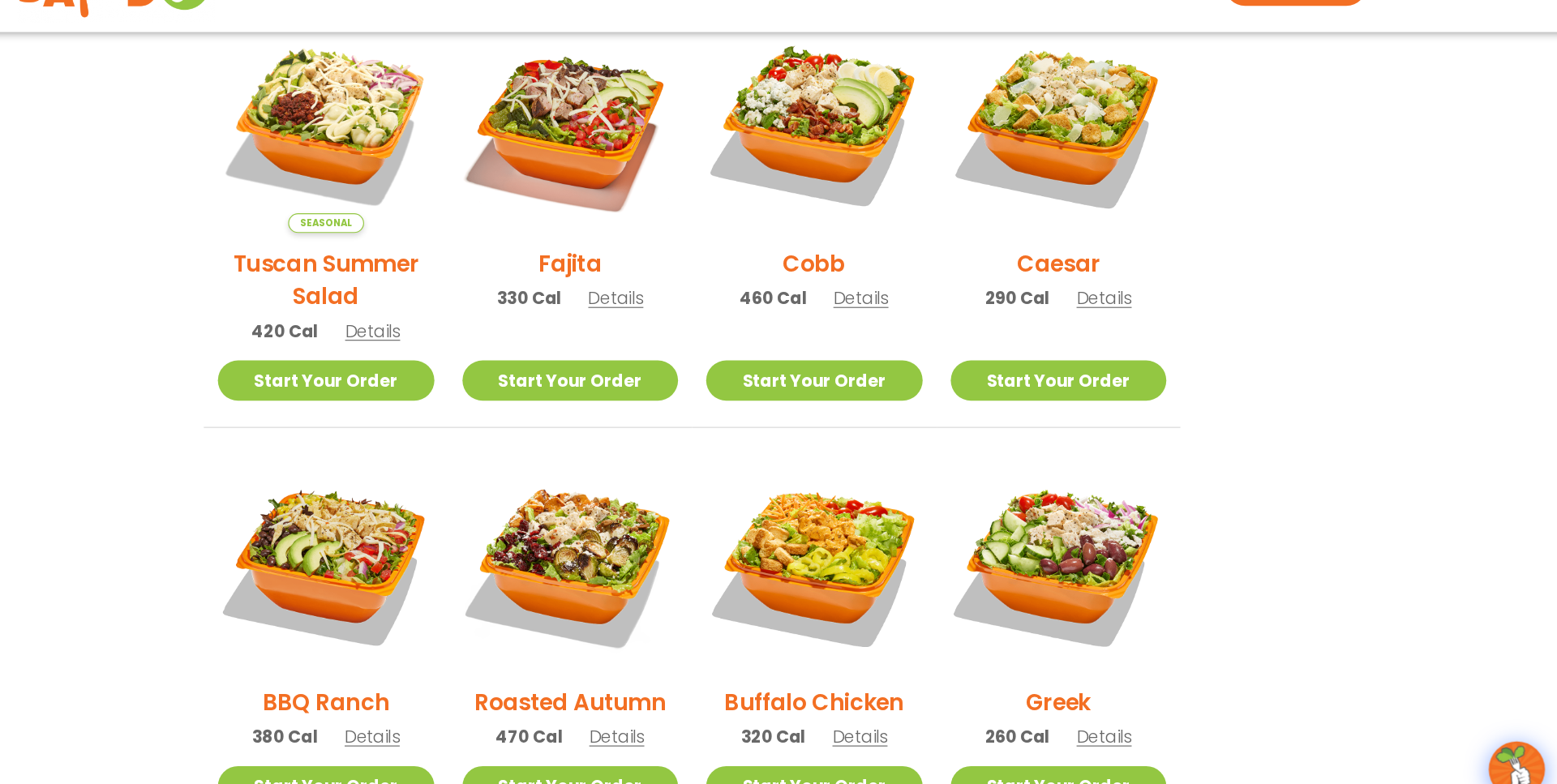 click on "Details" at bounding box center [712, 311] 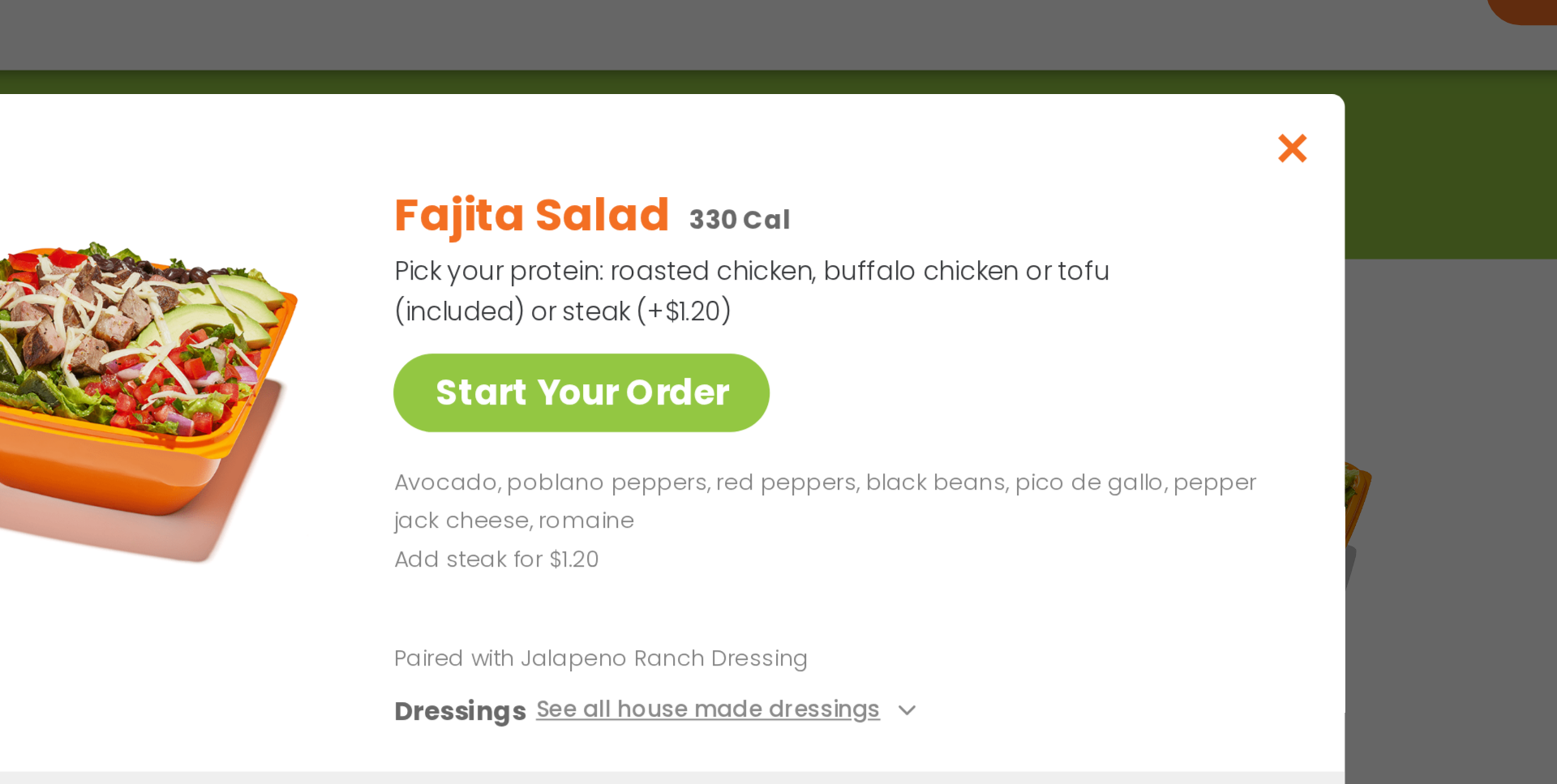scroll, scrollTop: 203, scrollLeft: 0, axis: vertical 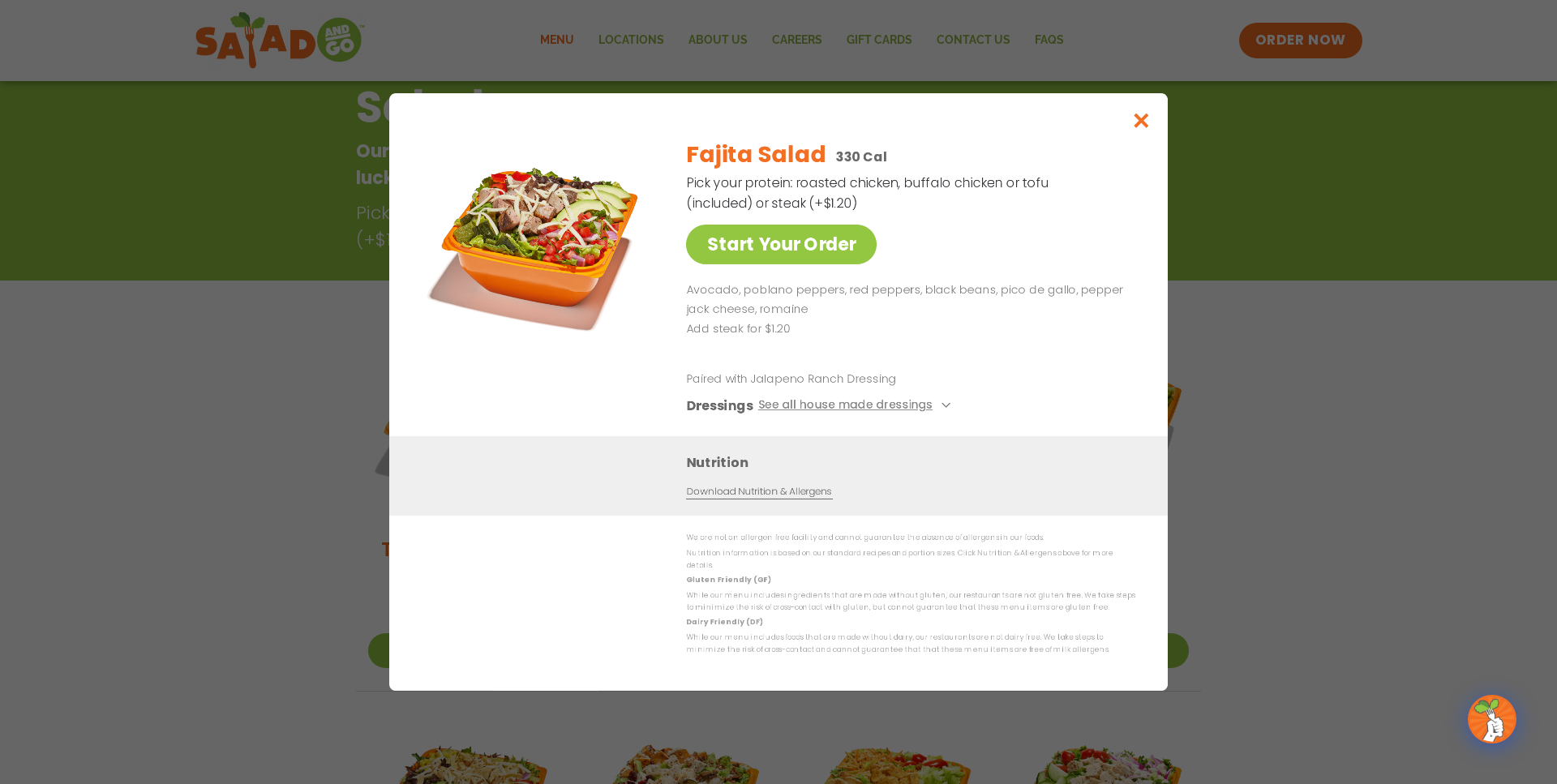 click at bounding box center (1141, 120) 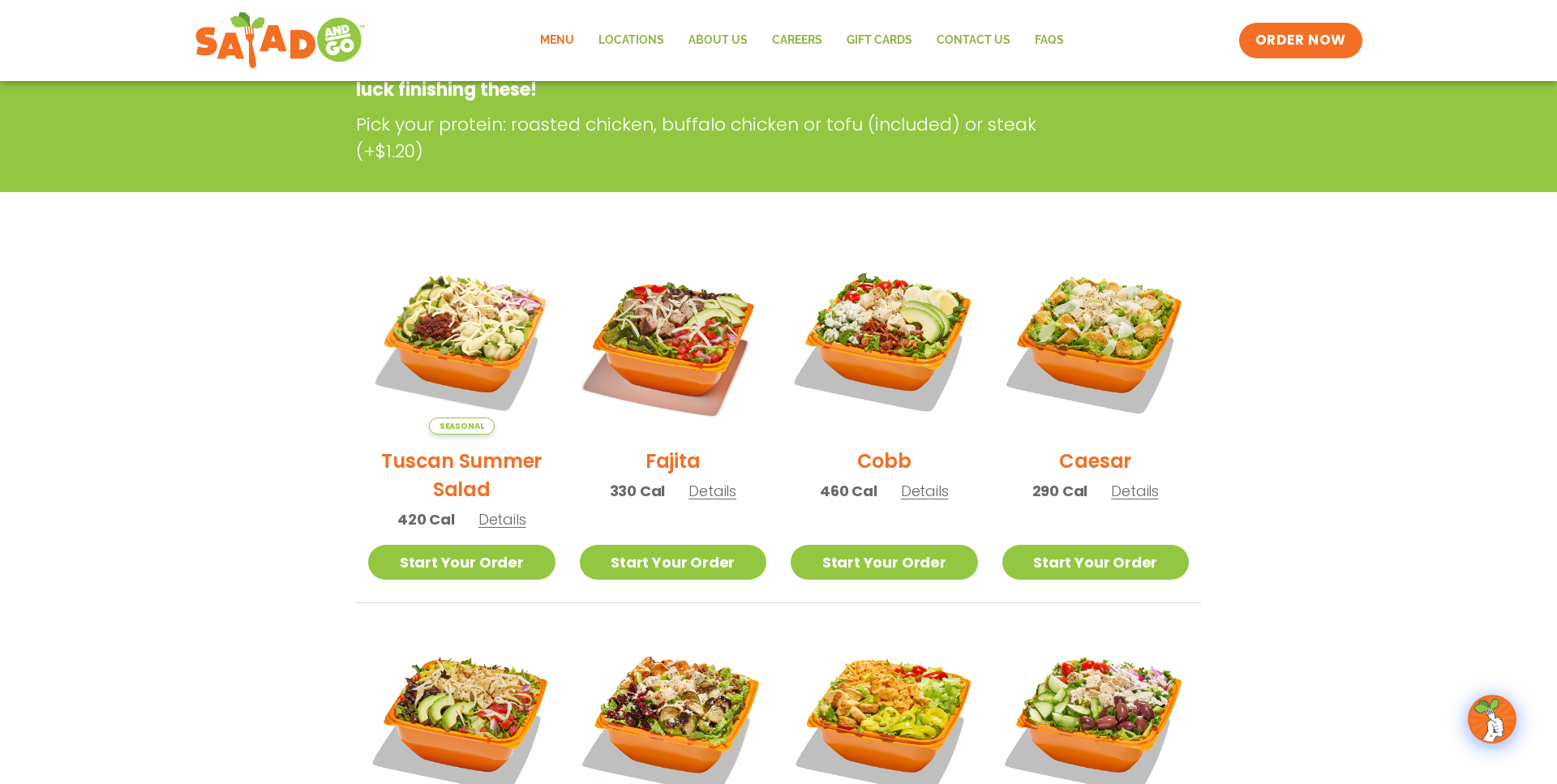 scroll, scrollTop: 327, scrollLeft: 0, axis: vertical 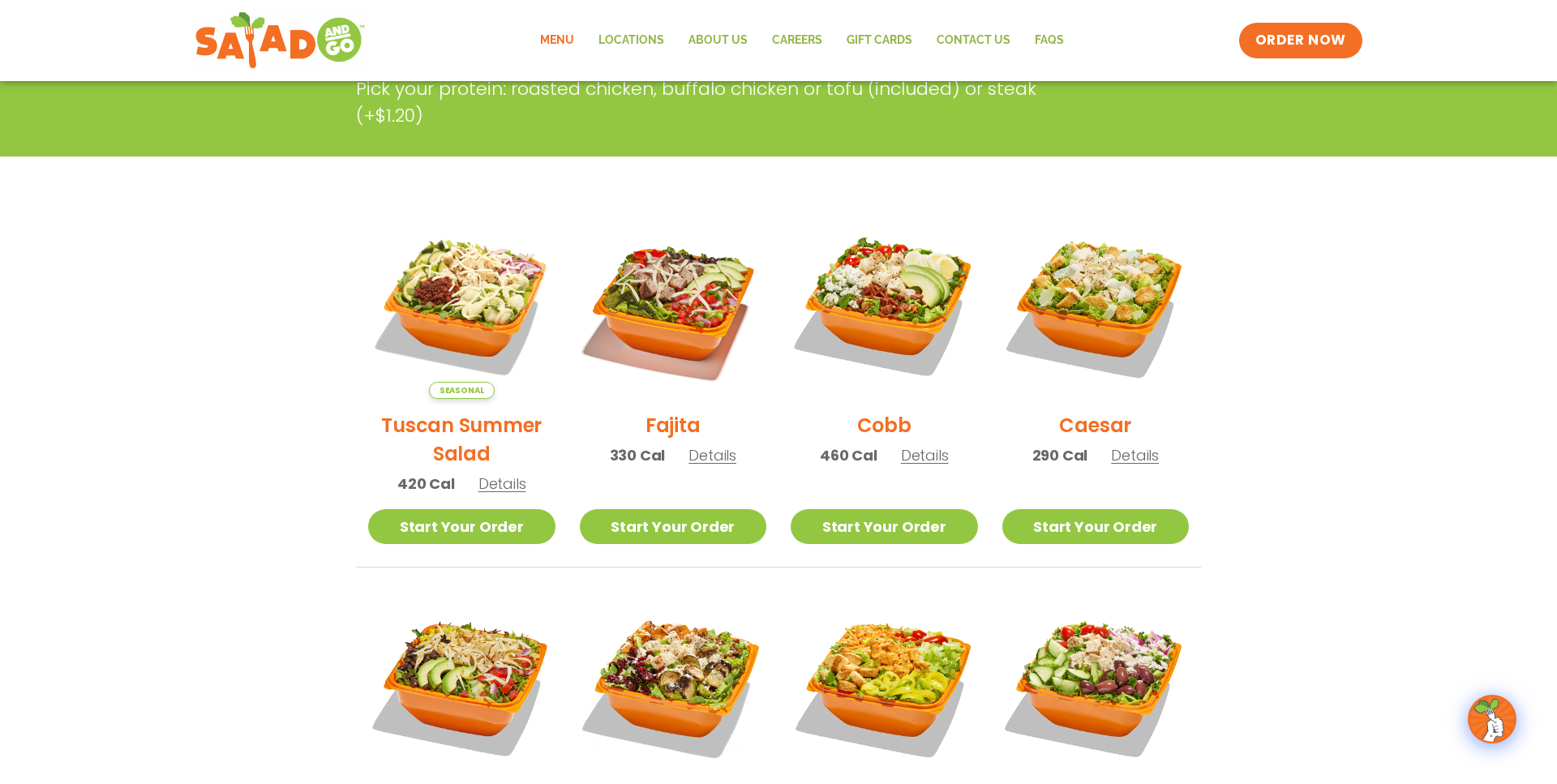 click on "Details" at bounding box center [502, 483] 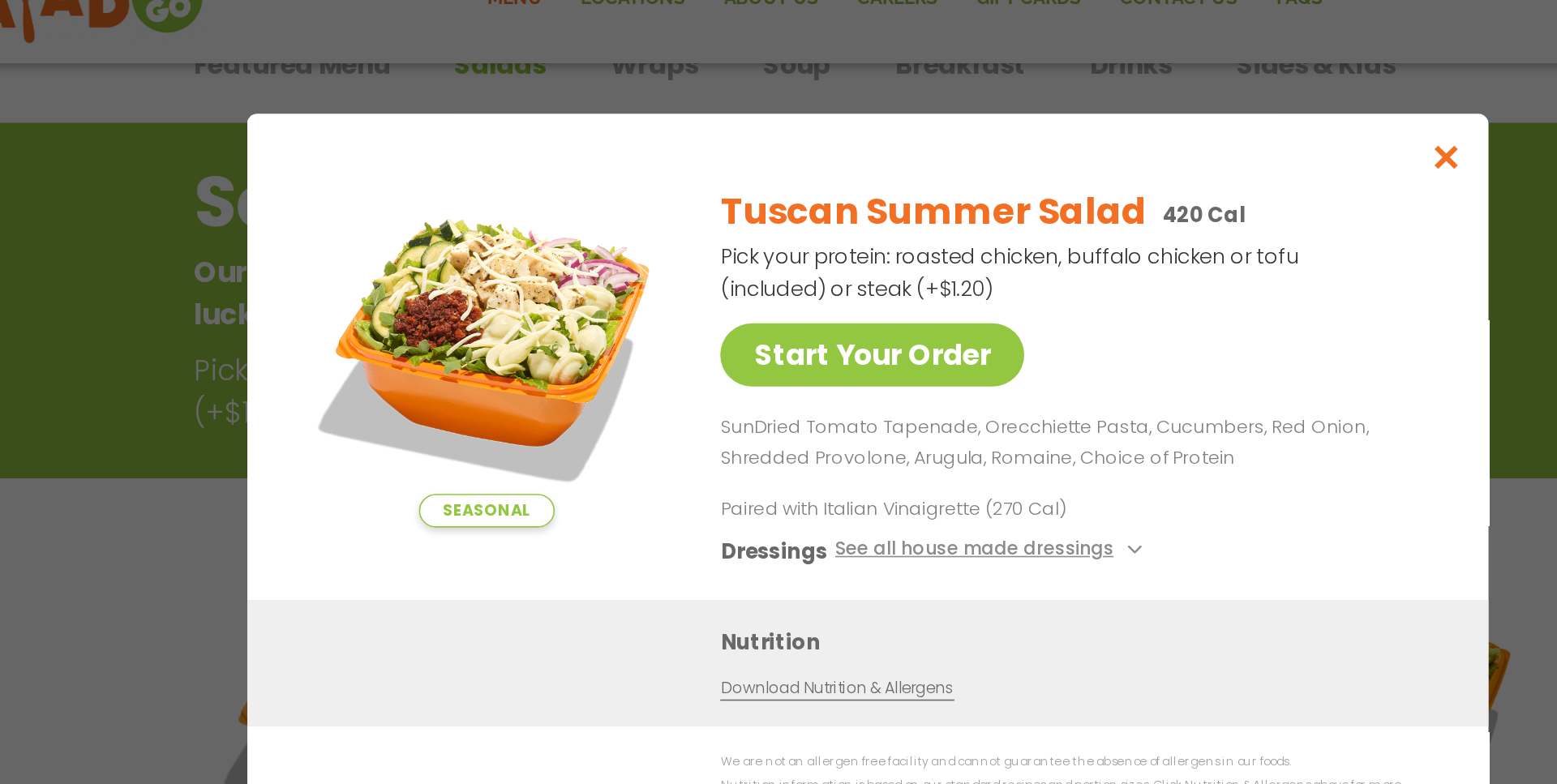 scroll, scrollTop: 75, scrollLeft: 0, axis: vertical 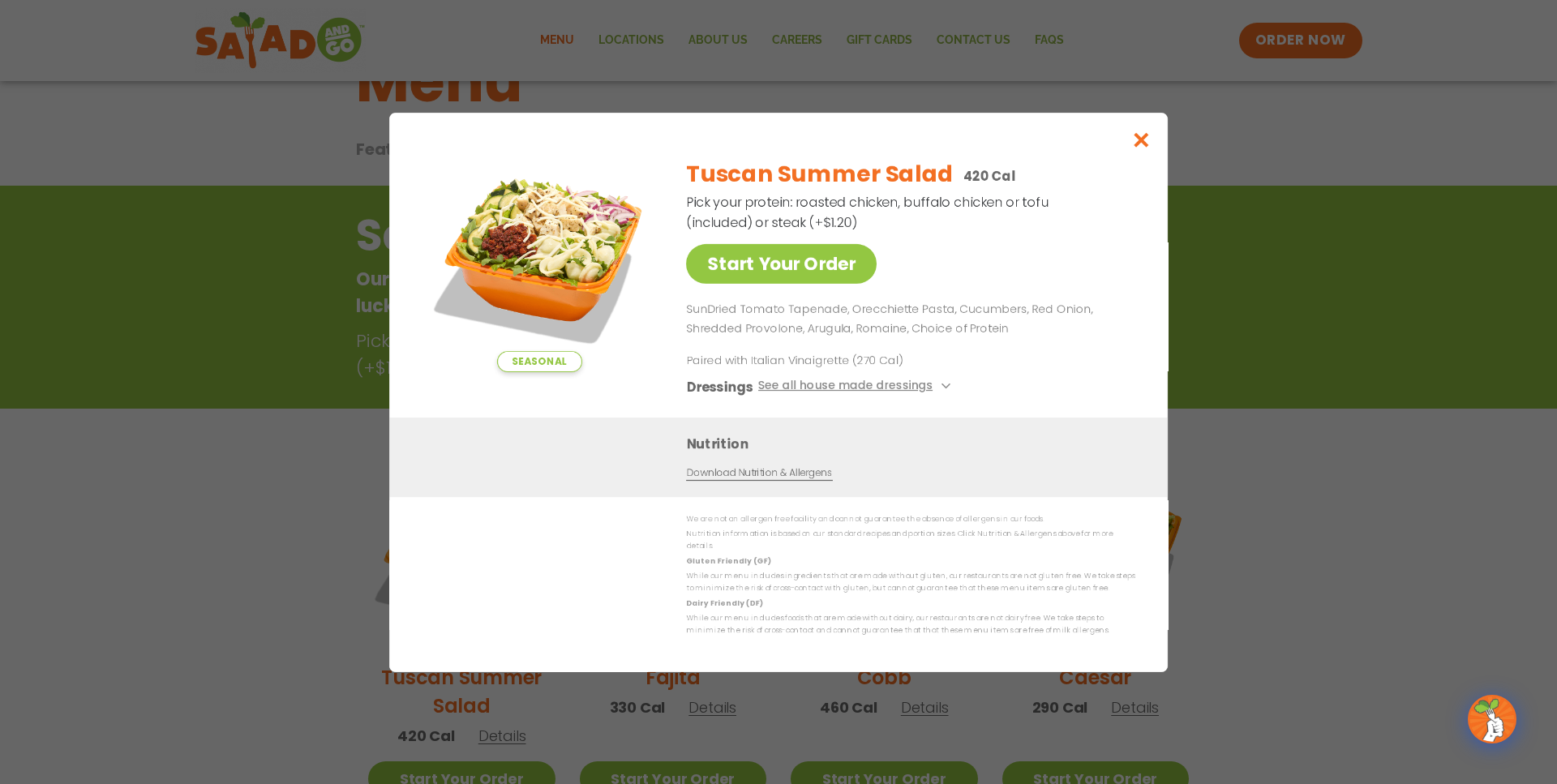 click at bounding box center [1141, 139] 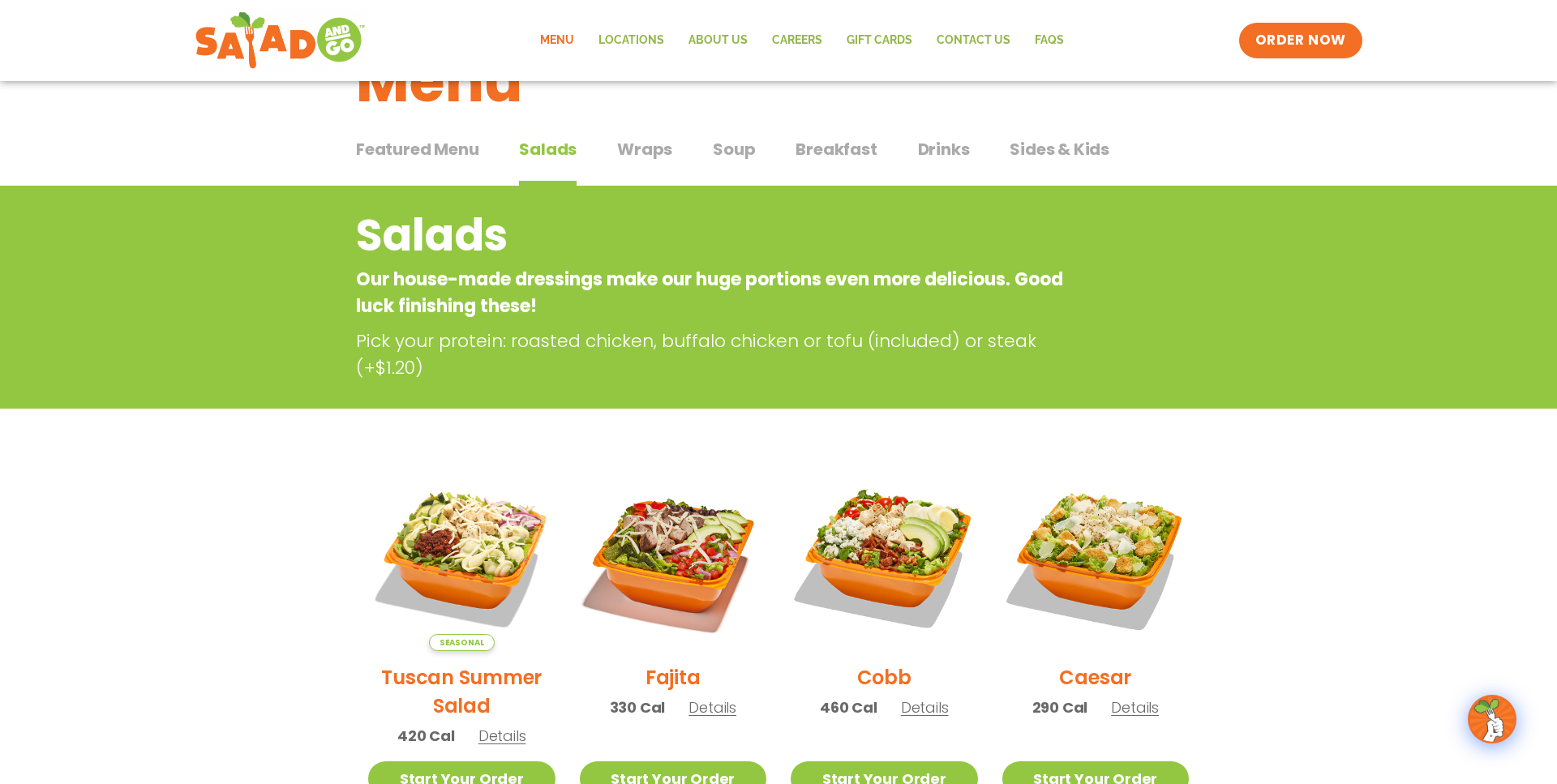 scroll, scrollTop: 267, scrollLeft: 0, axis: vertical 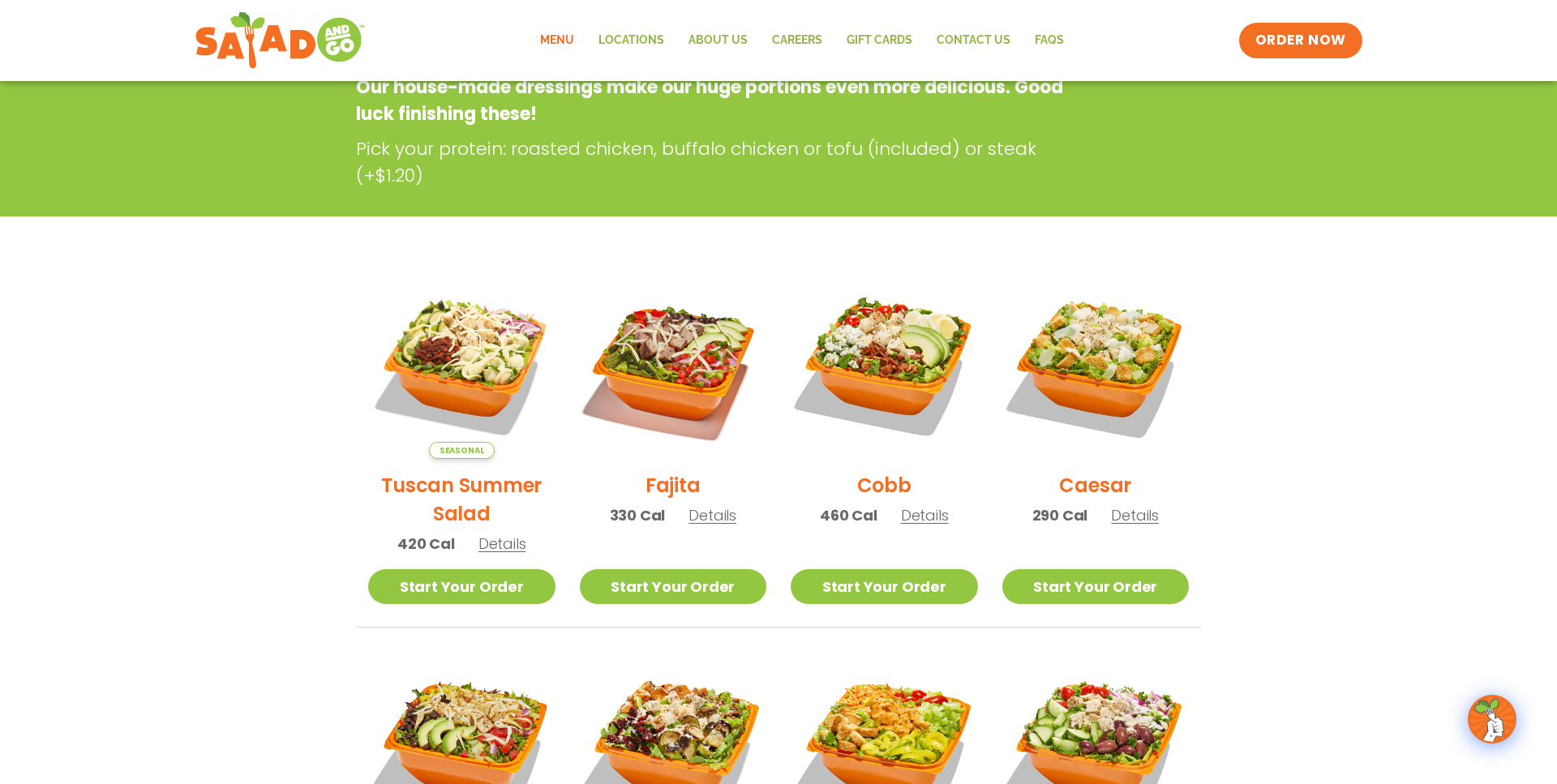 click on "Details" at bounding box center [924, 515] 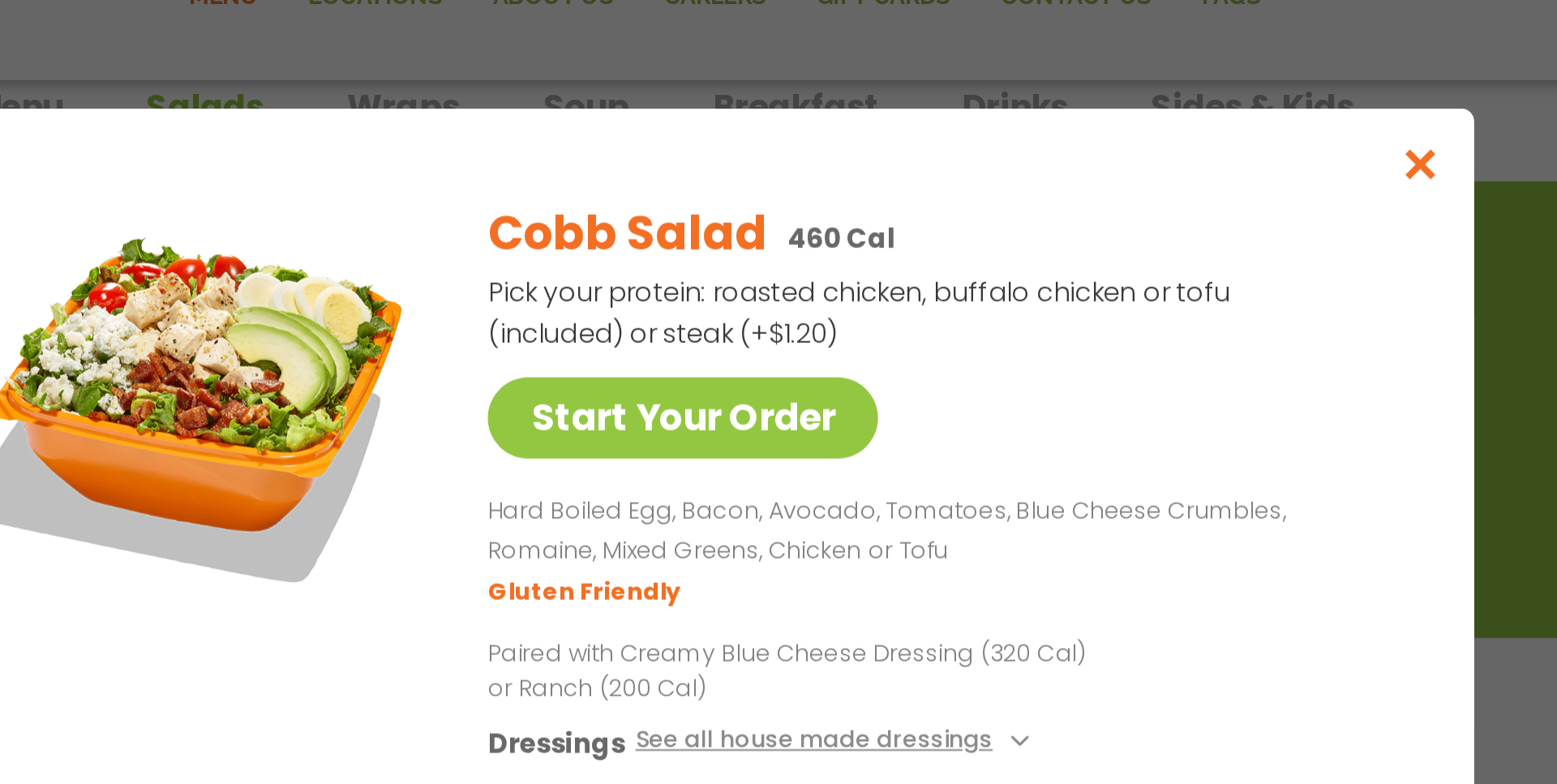 scroll, scrollTop: 162, scrollLeft: 0, axis: vertical 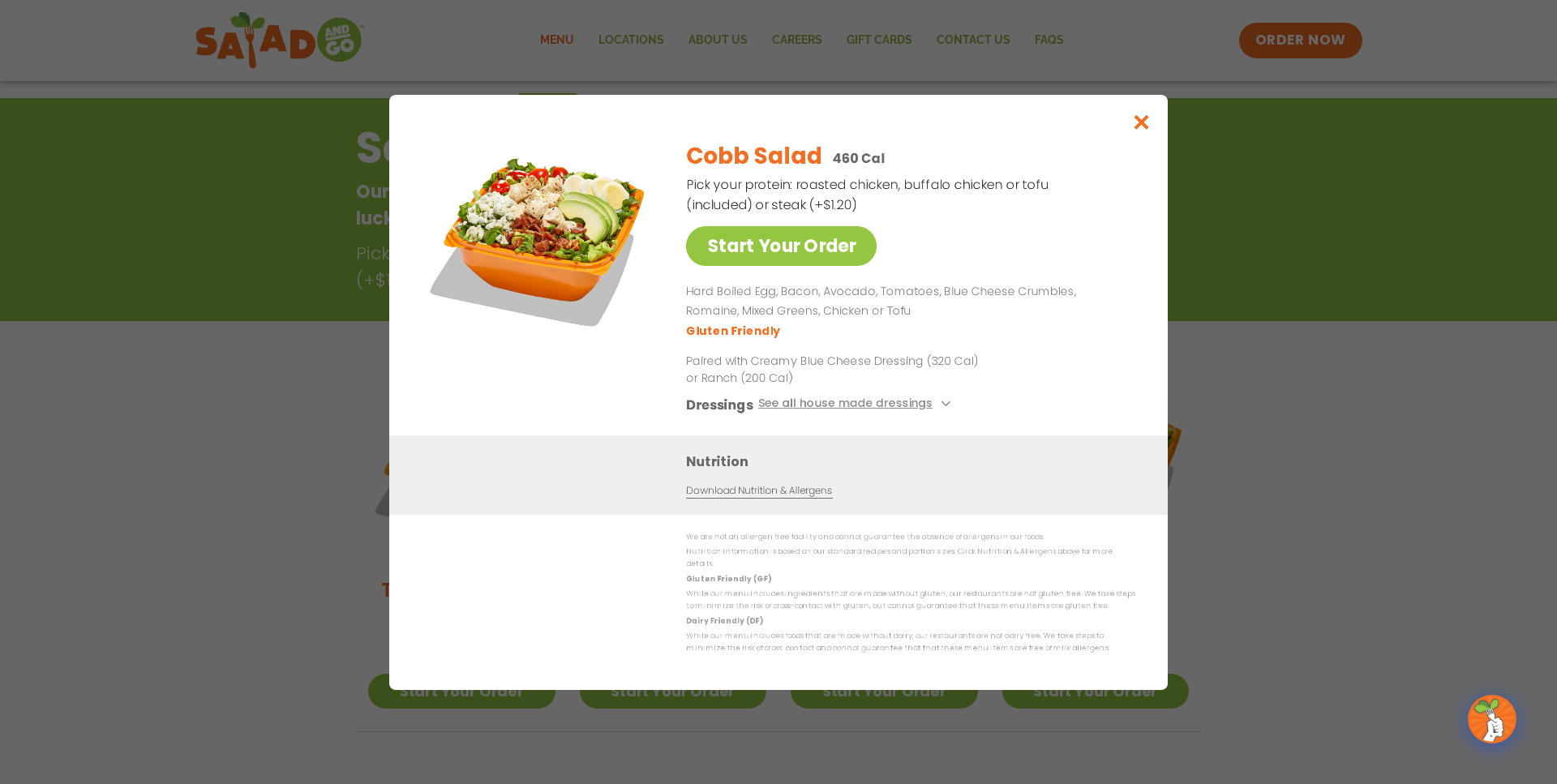 click at bounding box center (1141, 122) 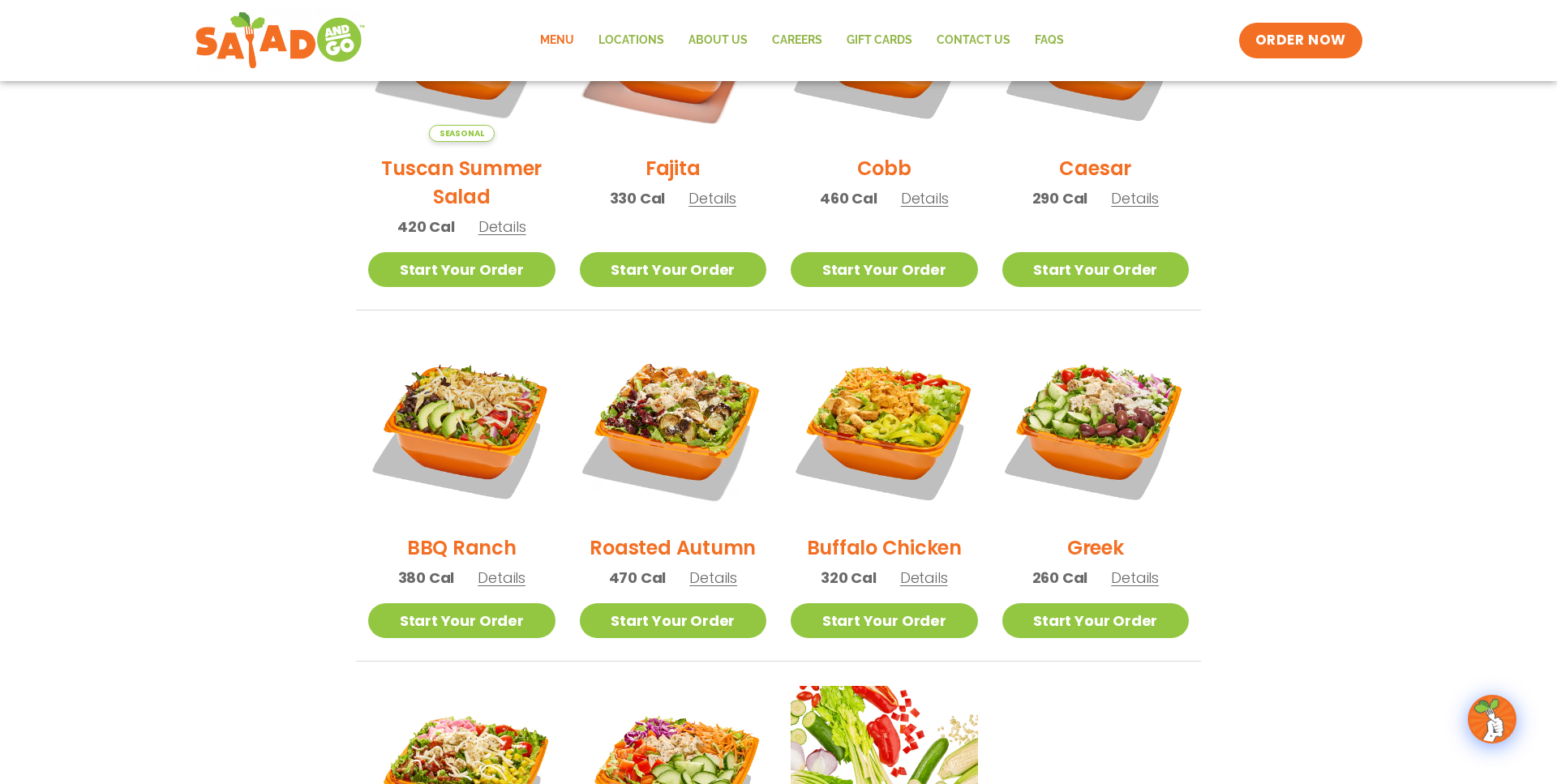 scroll, scrollTop: 585, scrollLeft: 0, axis: vertical 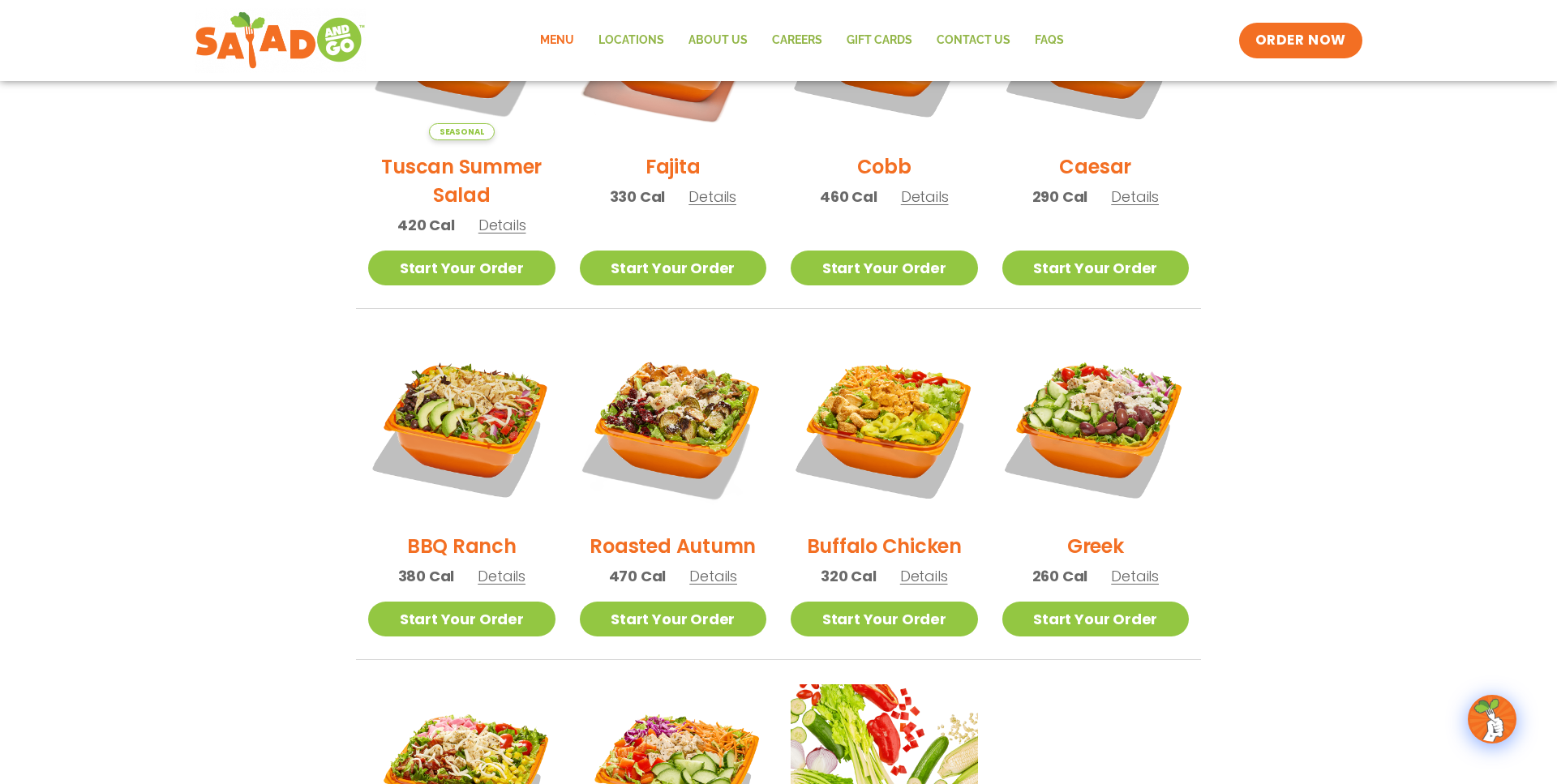 click on "Details" at bounding box center [501, 576] 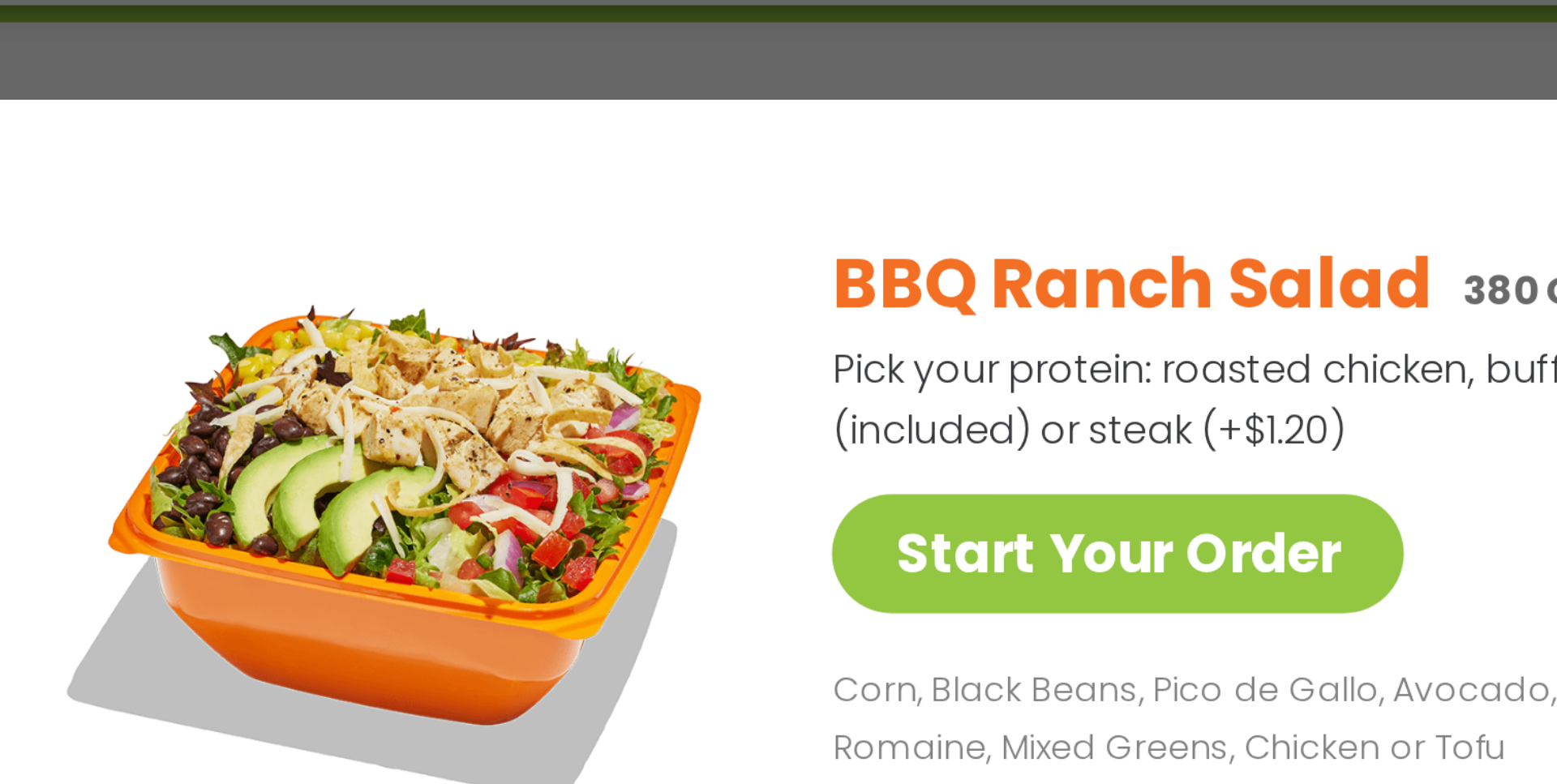 scroll, scrollTop: 156, scrollLeft: 0, axis: vertical 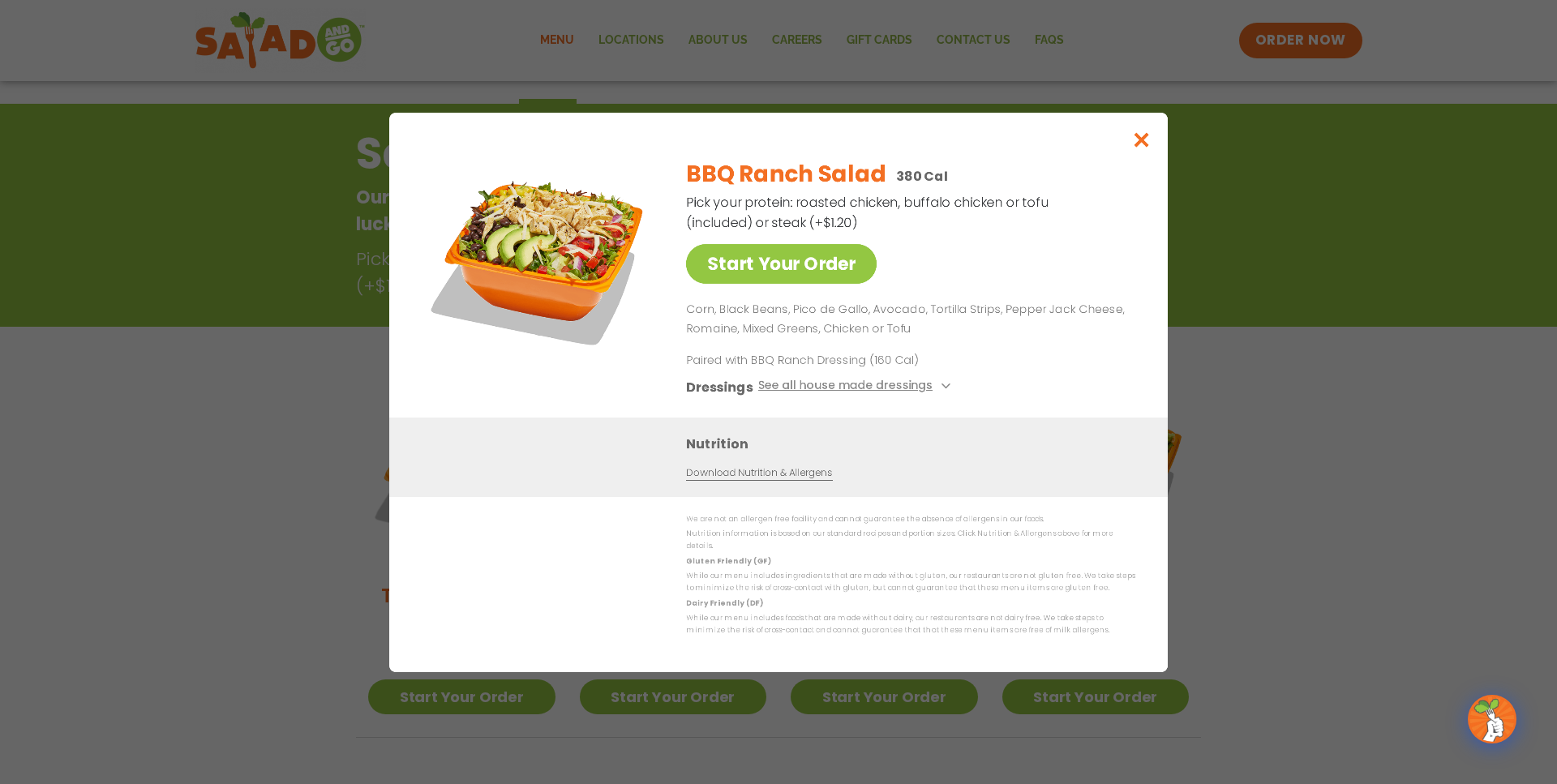 click at bounding box center [1141, 139] 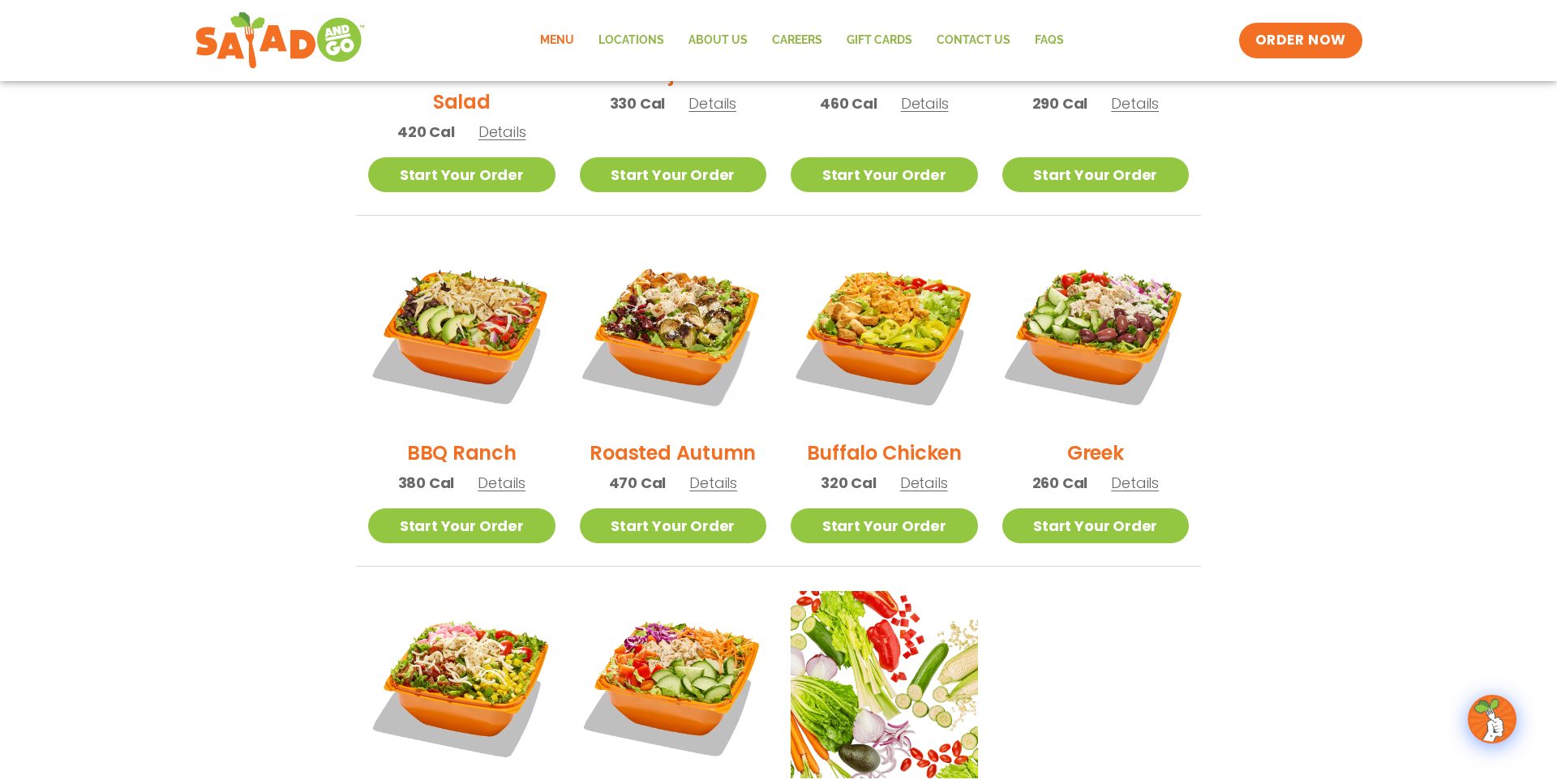 scroll, scrollTop: 671, scrollLeft: 0, axis: vertical 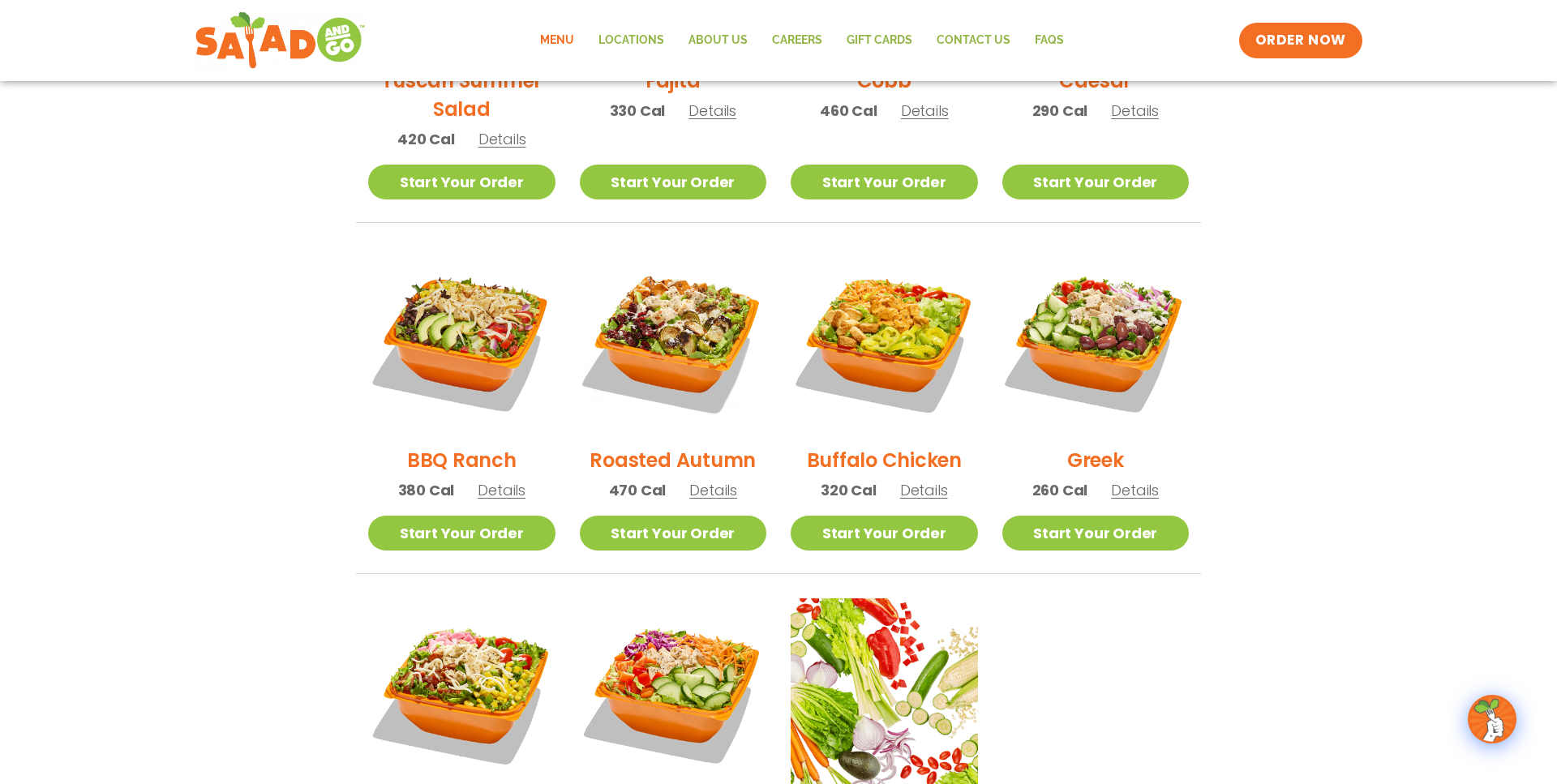 click on "Details" at bounding box center (713, 490) 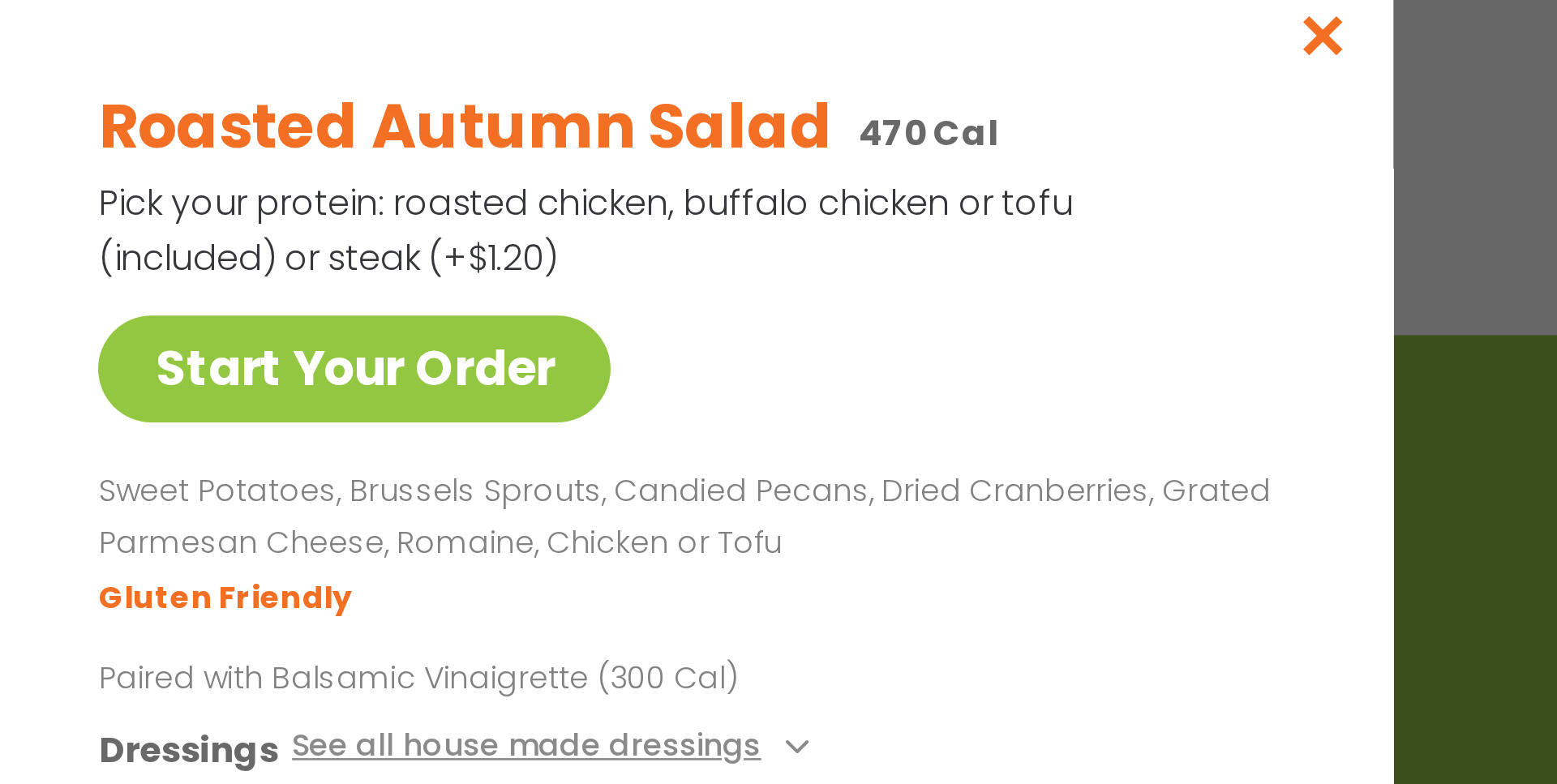 scroll, scrollTop: 32, scrollLeft: 0, axis: vertical 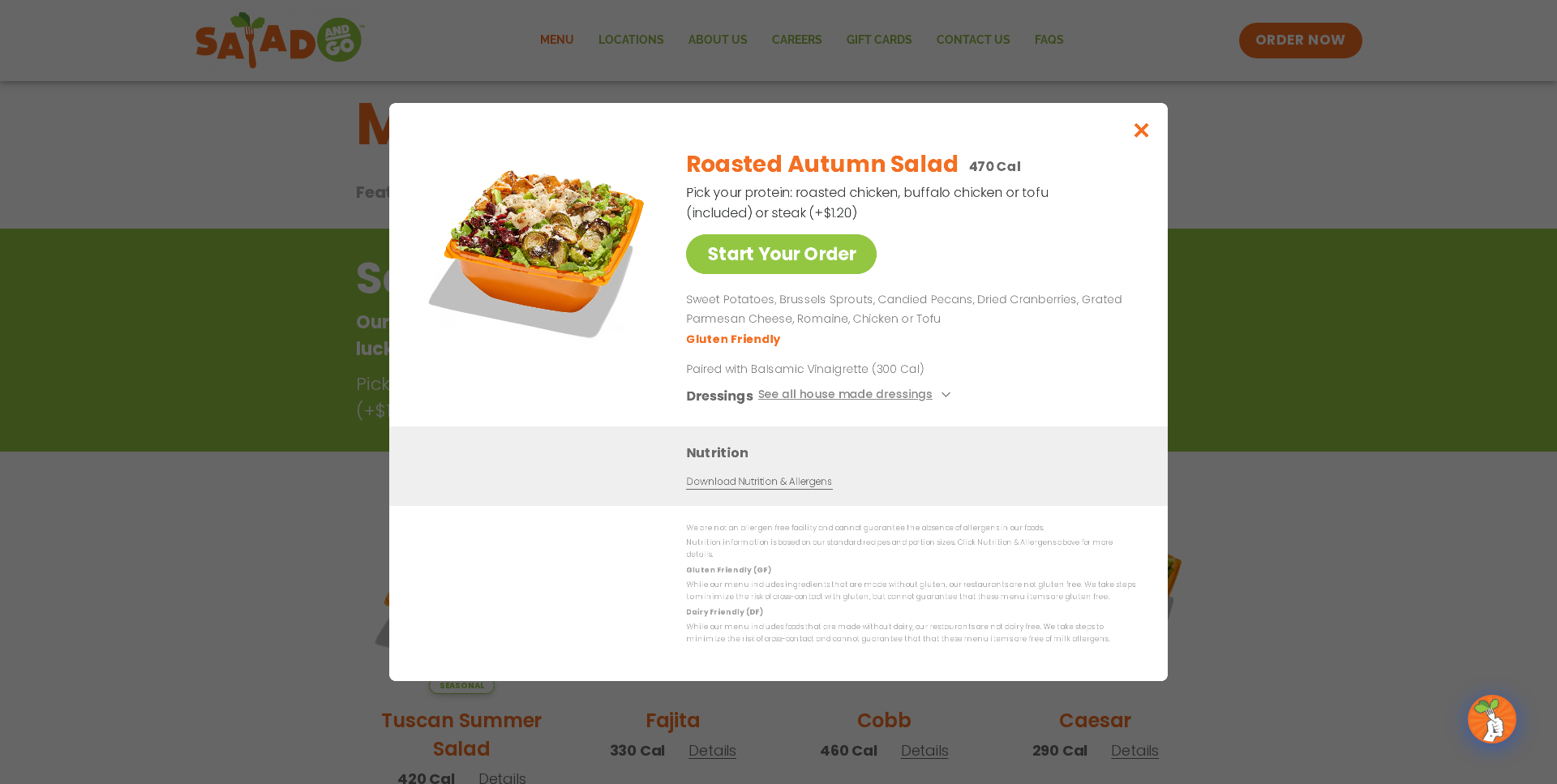 click at bounding box center [1141, 130] 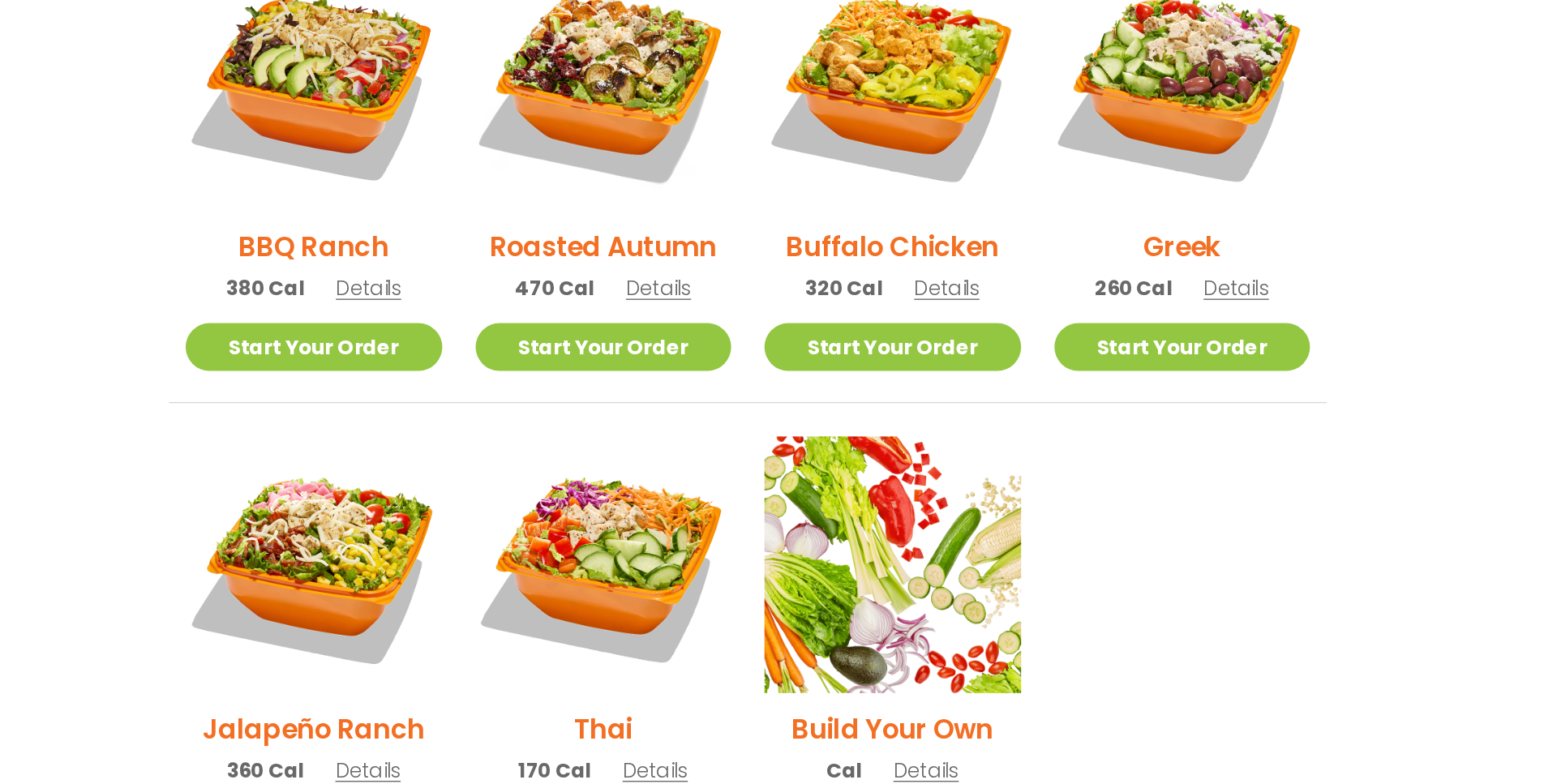 scroll, scrollTop: 741, scrollLeft: 0, axis: vertical 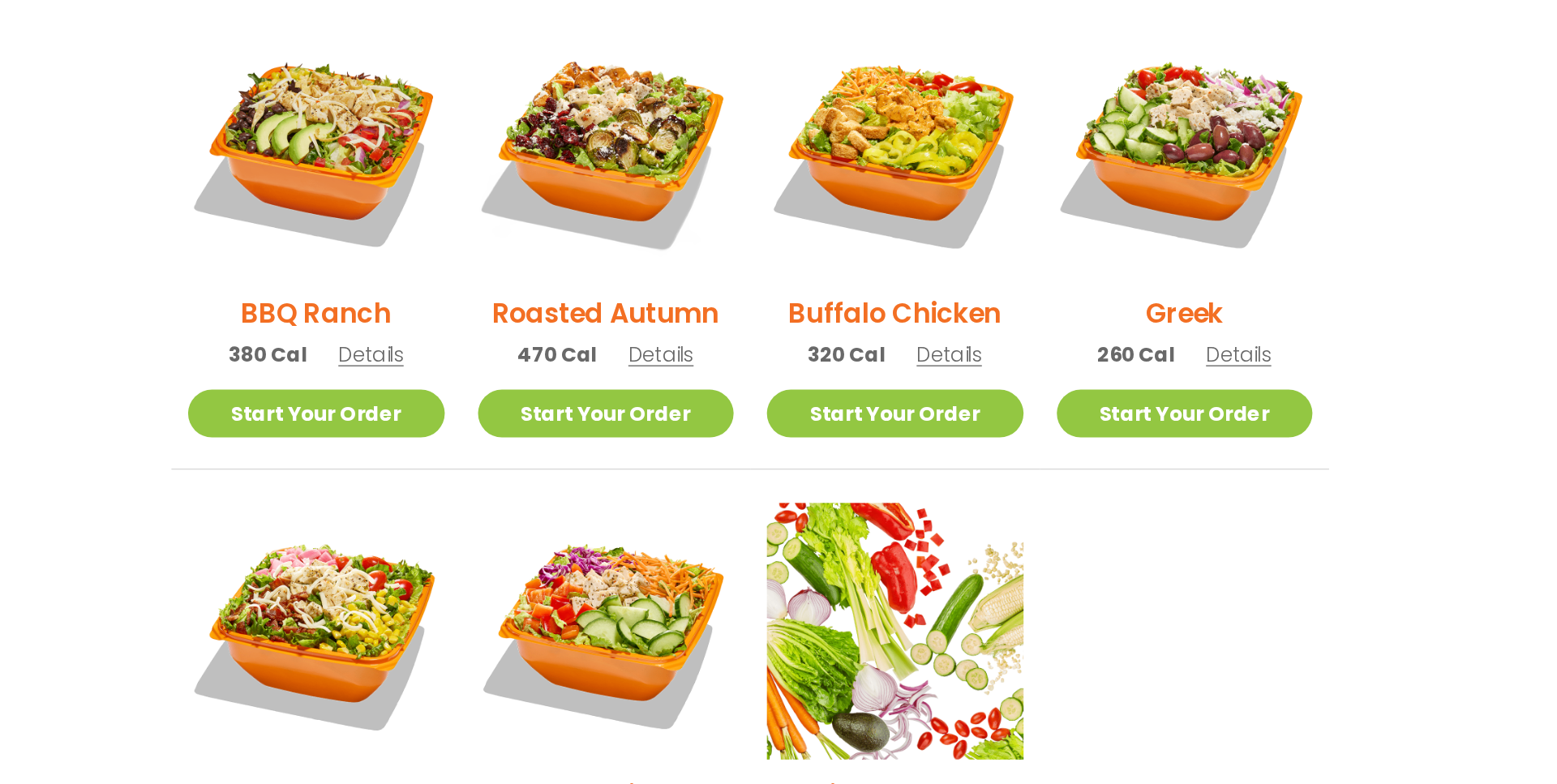 click on "Details" at bounding box center (1135, 420) 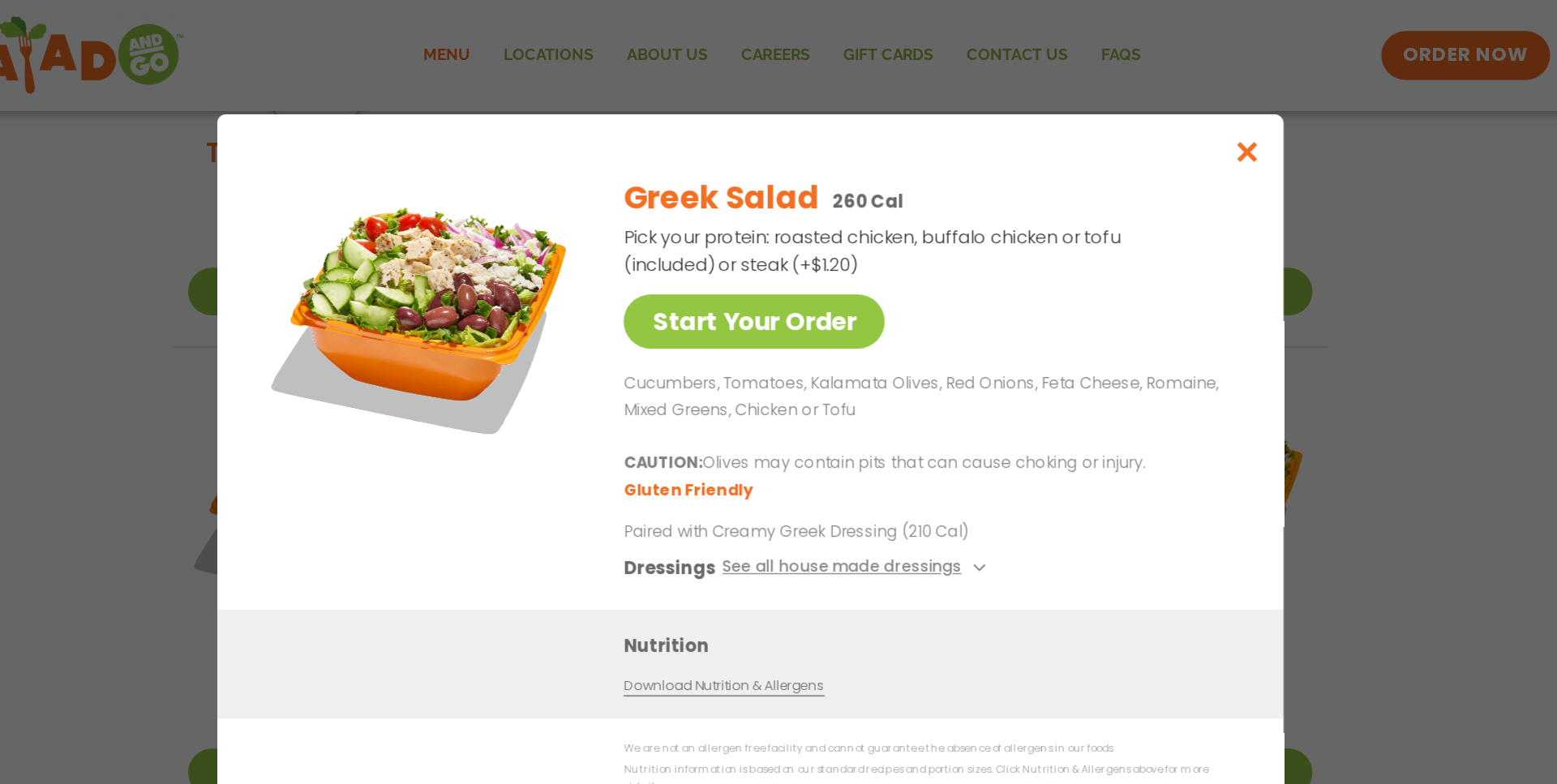 scroll, scrollTop: 450, scrollLeft: 0, axis: vertical 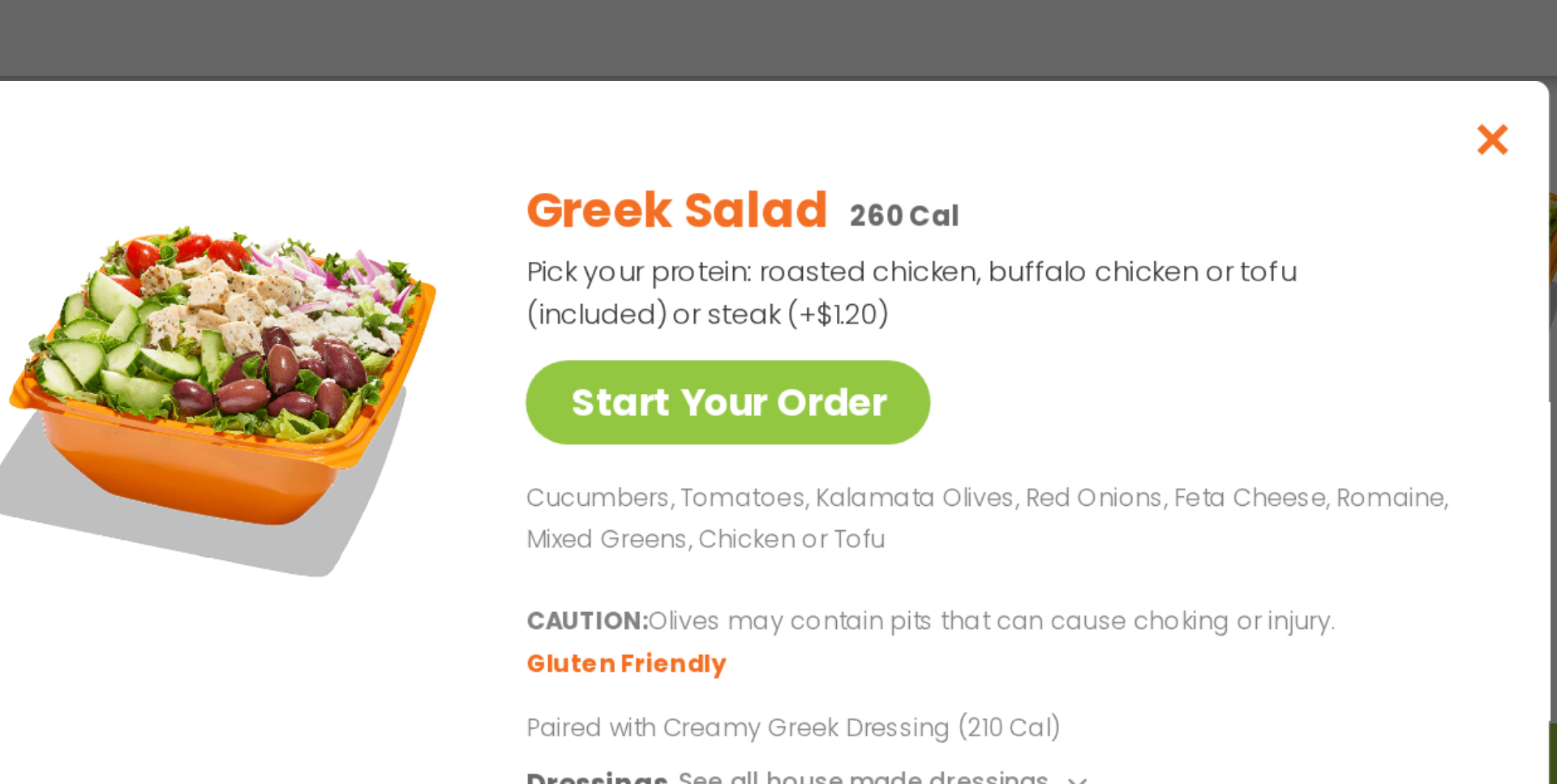 click on "Cucumbers, Tomatoes, Kalamata Olives, Red Onions, Feta Cheese, Romaine, Mixed Greens, Chicken or Tofu" at bounding box center (907, 290) 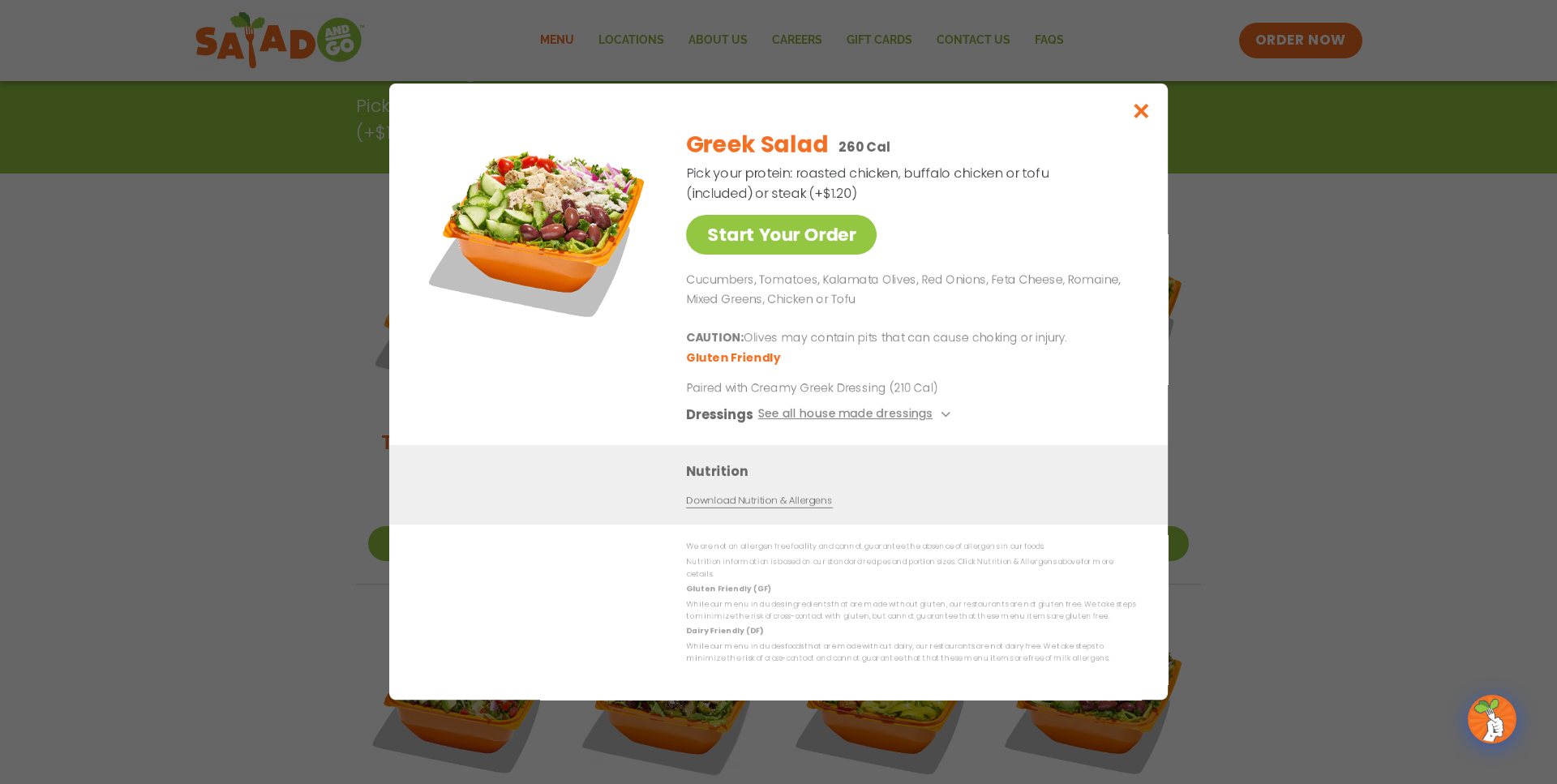click at bounding box center (1141, 110) 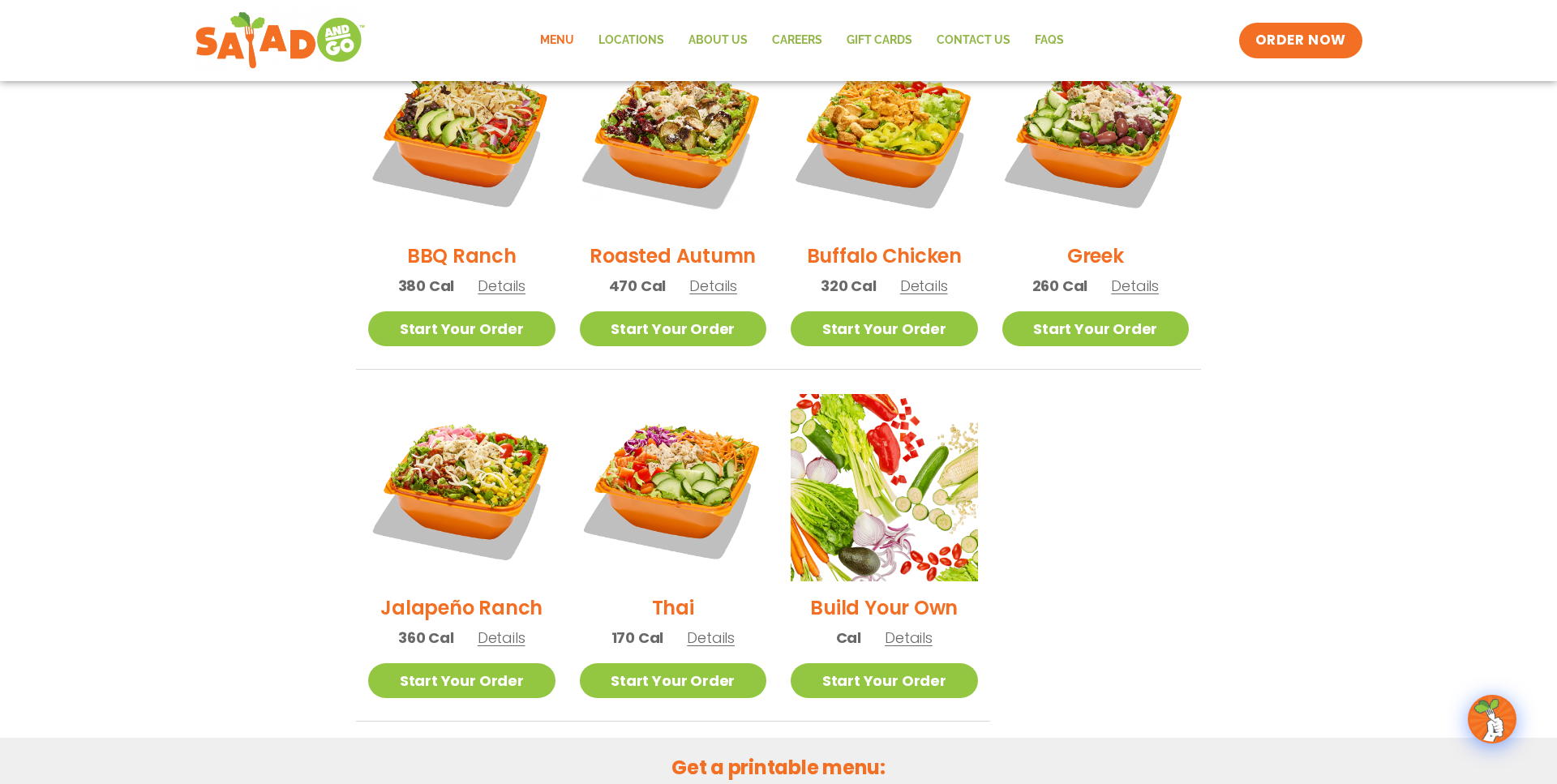 scroll, scrollTop: 880, scrollLeft: 0, axis: vertical 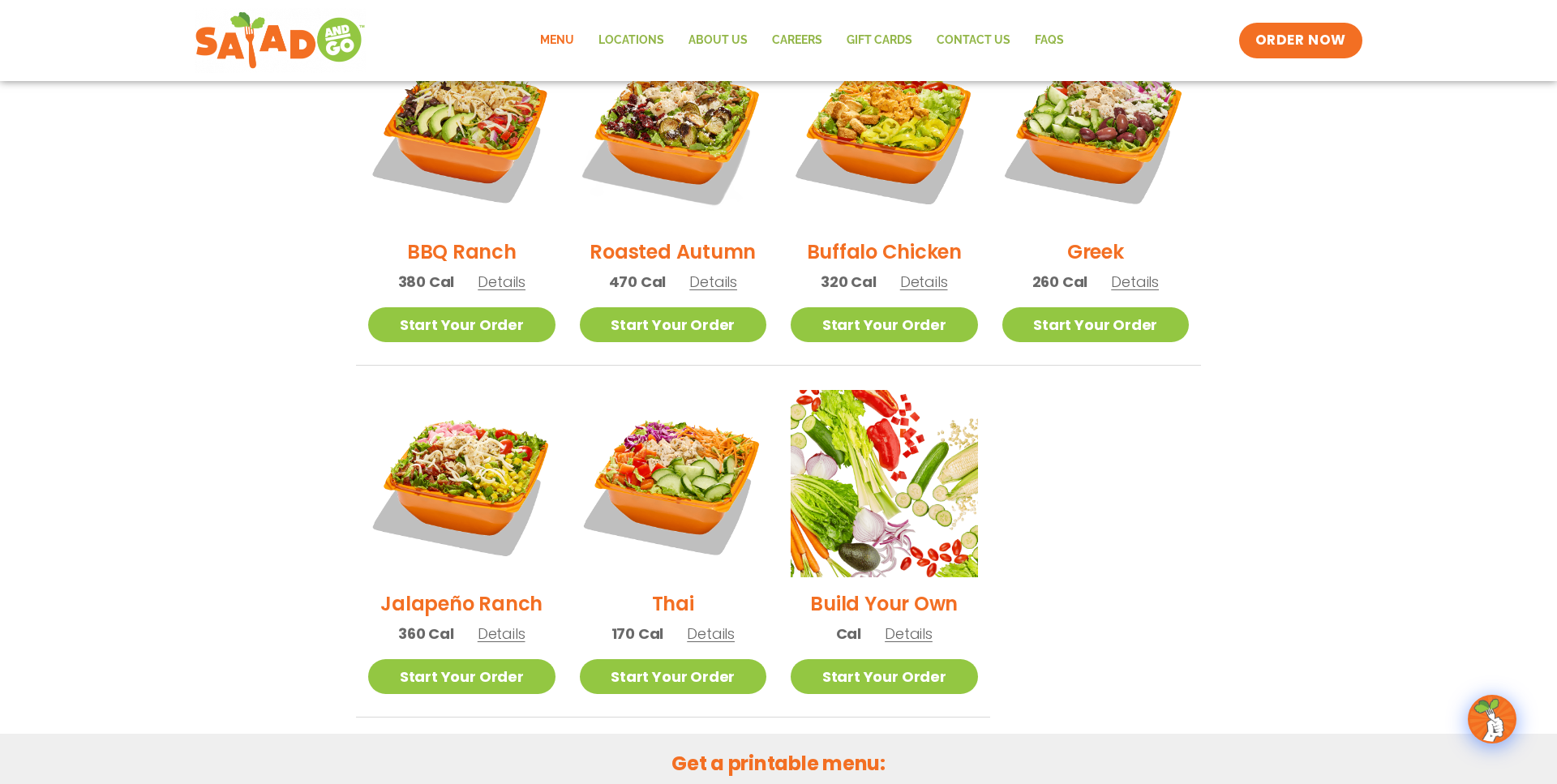 click on "Details" at bounding box center [501, 633] 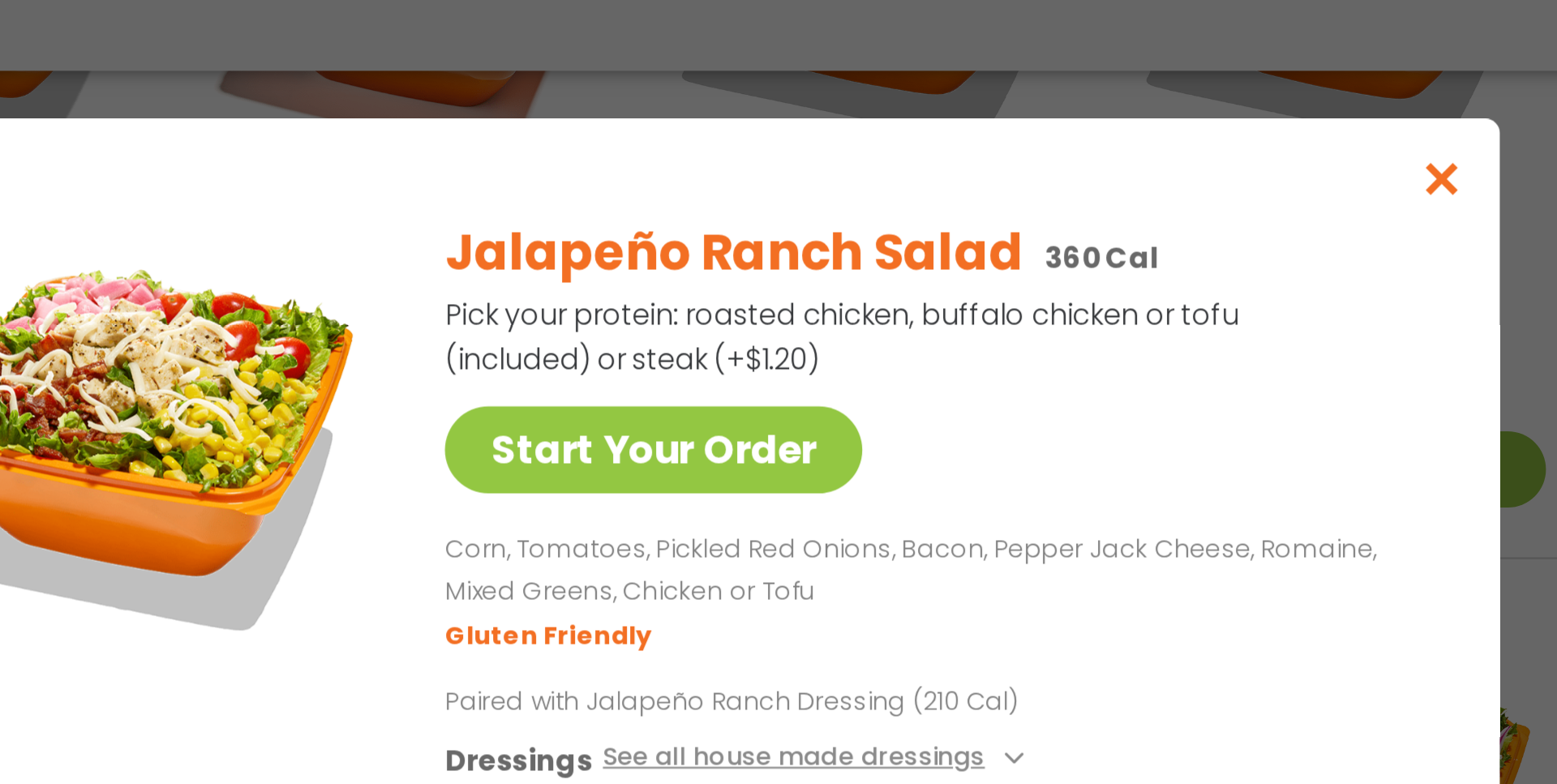 scroll, scrollTop: 479, scrollLeft: 0, axis: vertical 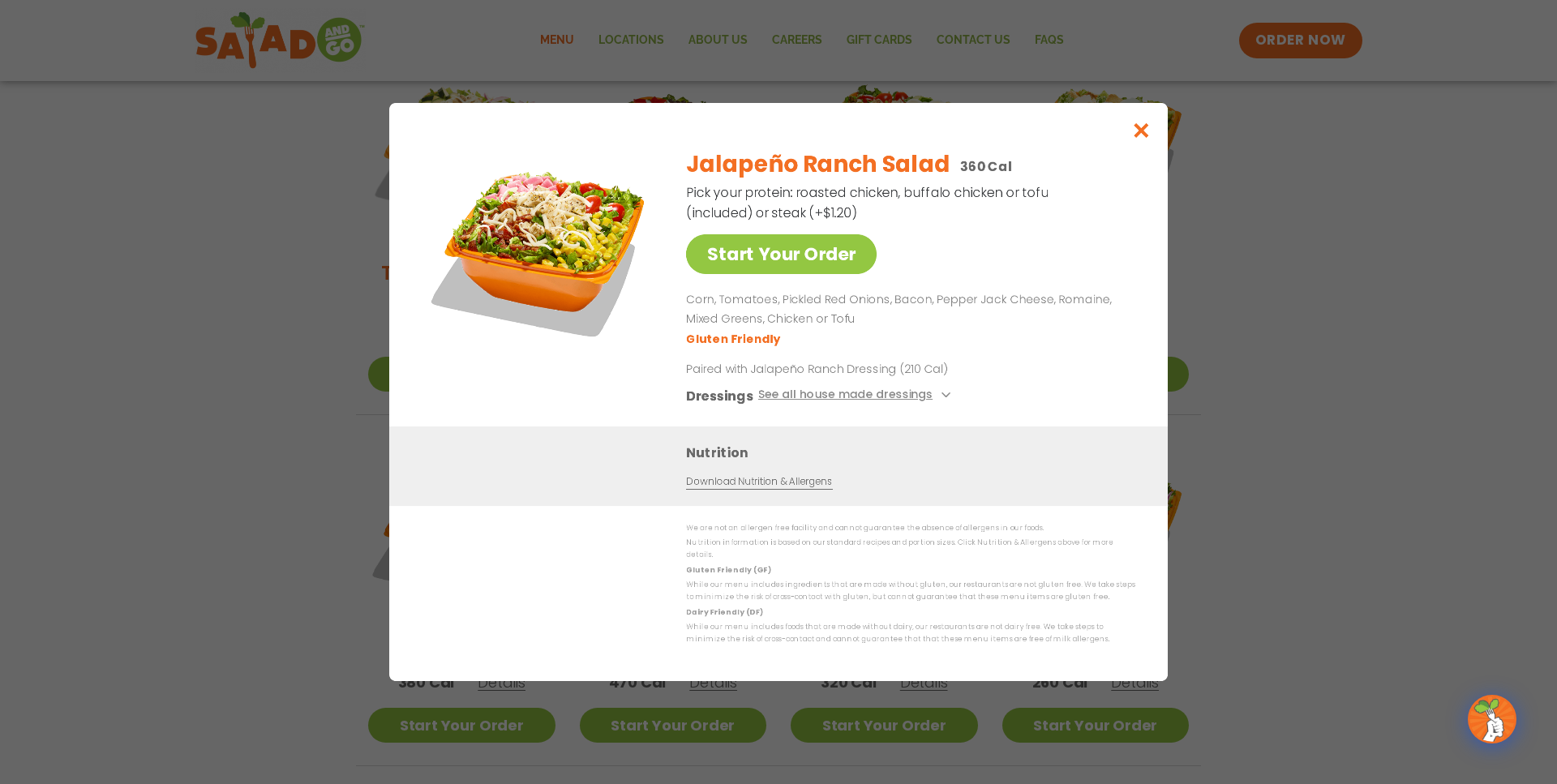 click at bounding box center [1141, 130] 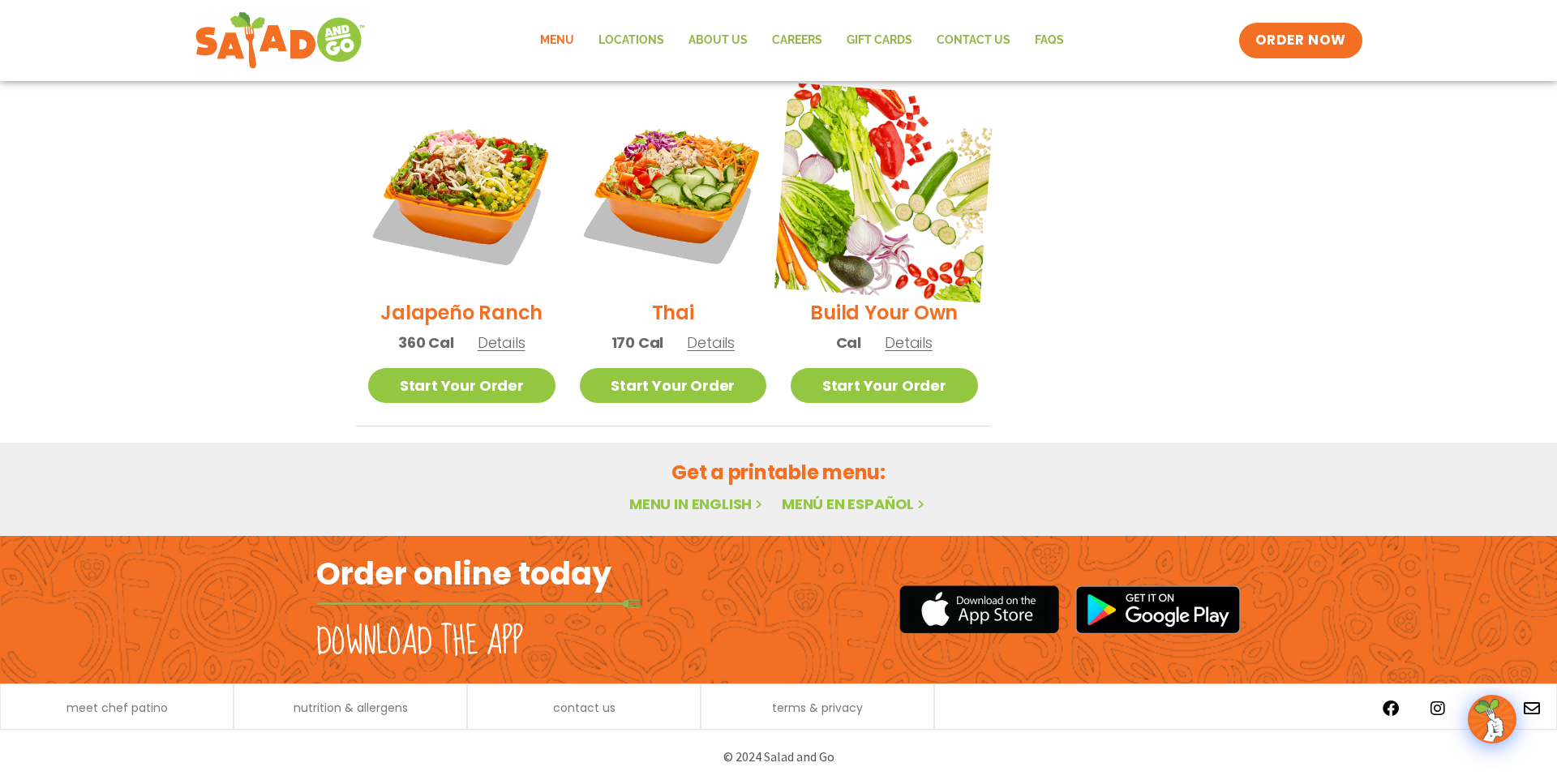 scroll, scrollTop: 1186, scrollLeft: 0, axis: vertical 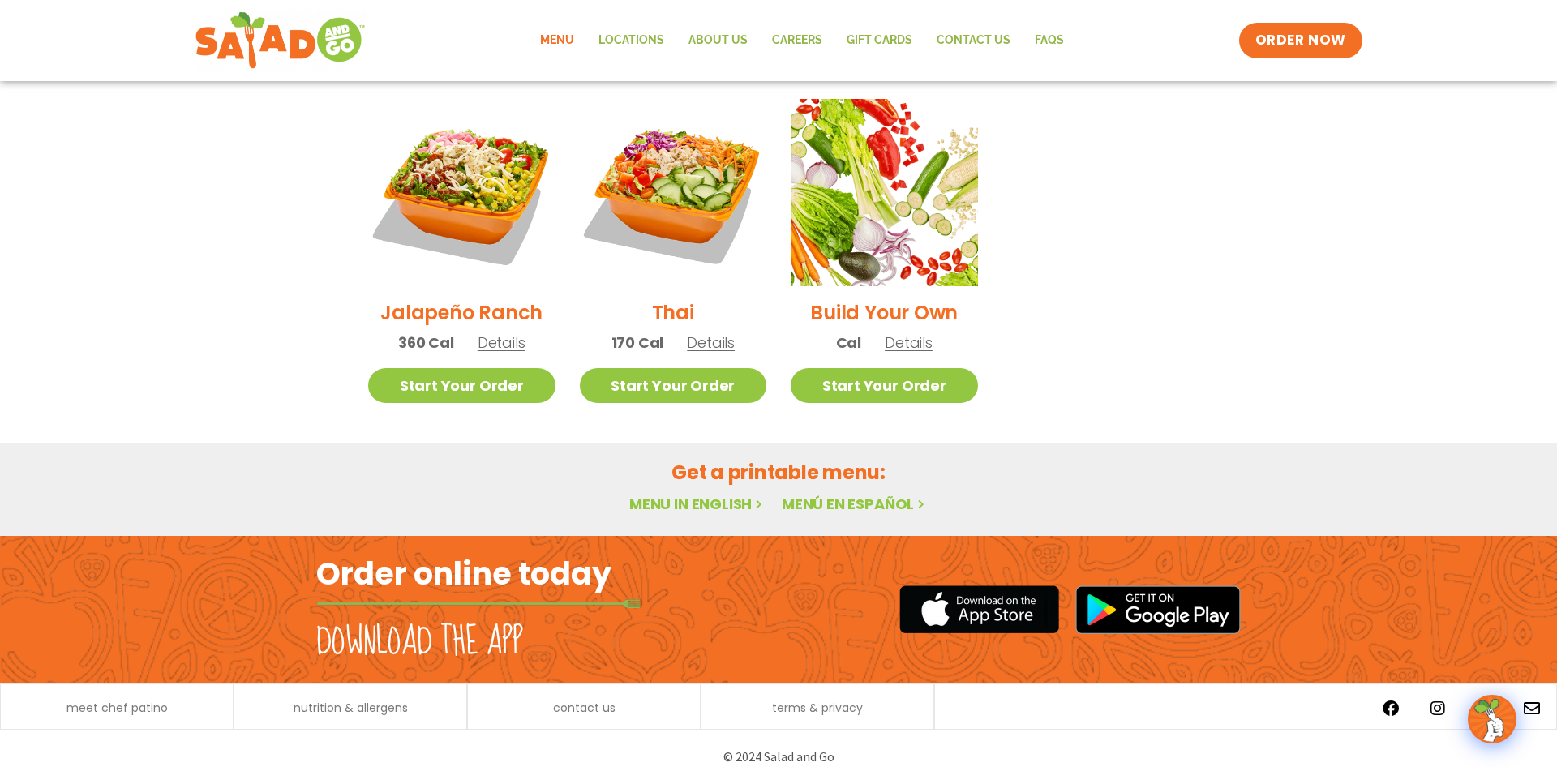 click on "Details" at bounding box center (908, 342) 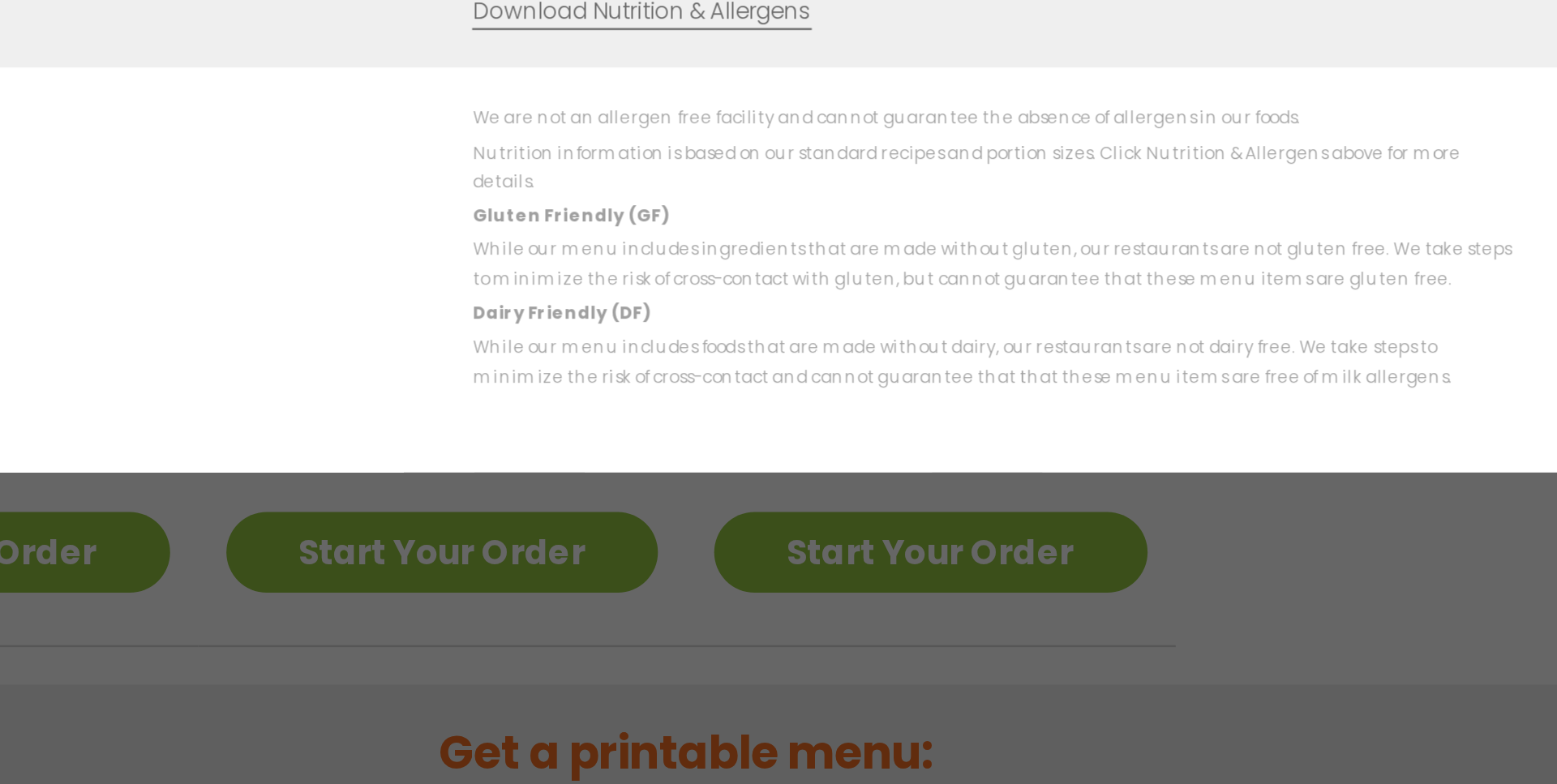 scroll, scrollTop: 874, scrollLeft: 0, axis: vertical 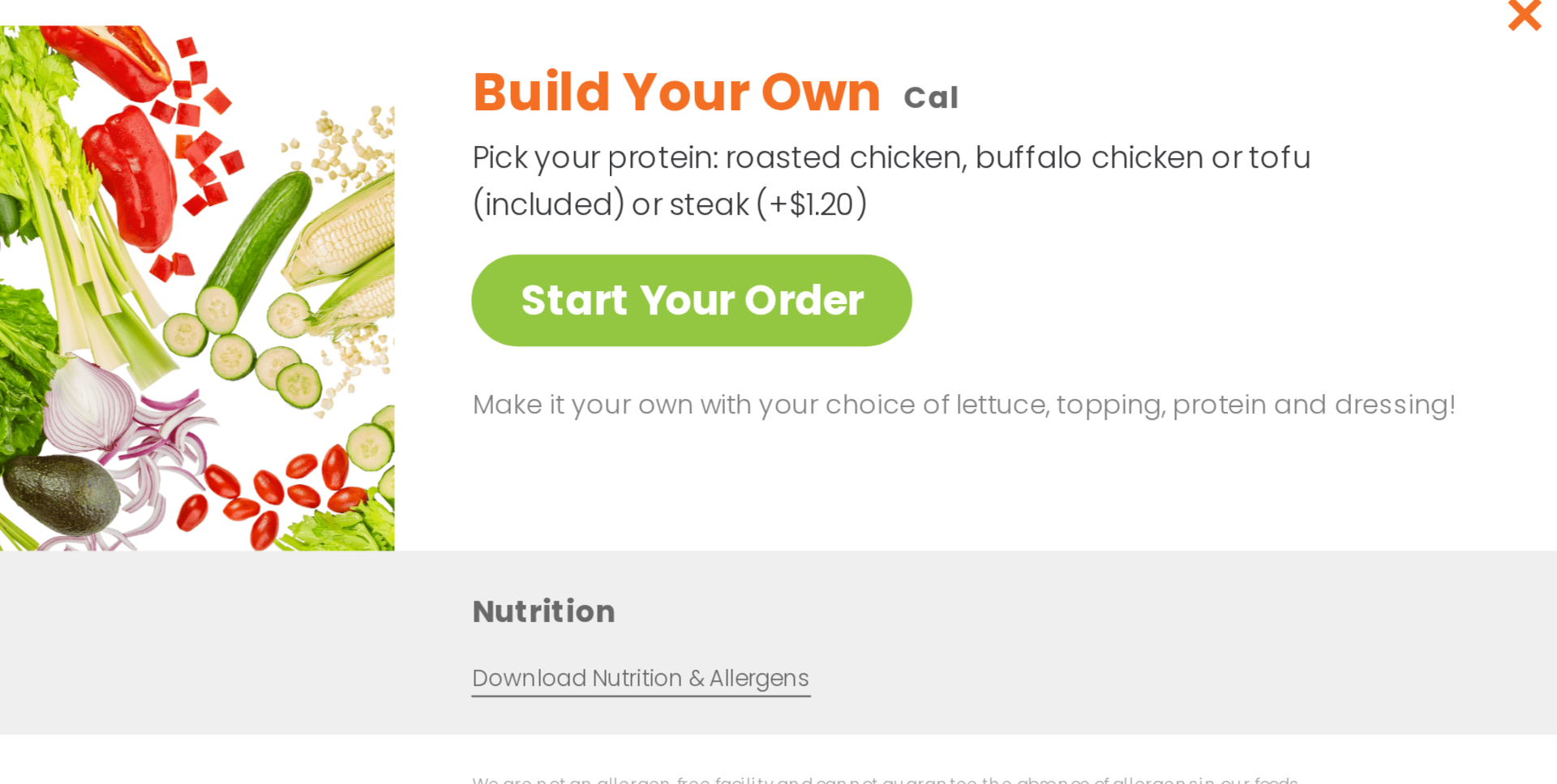 click on "Build Your Own  Cal  Pick your protein: roasted chicken, buffalo chicken or tofu (included) or steak (+$1.20)   Start Your Order Make it your own with your choice of lettuce, topping, protein and dressing!" at bounding box center [907, 281] 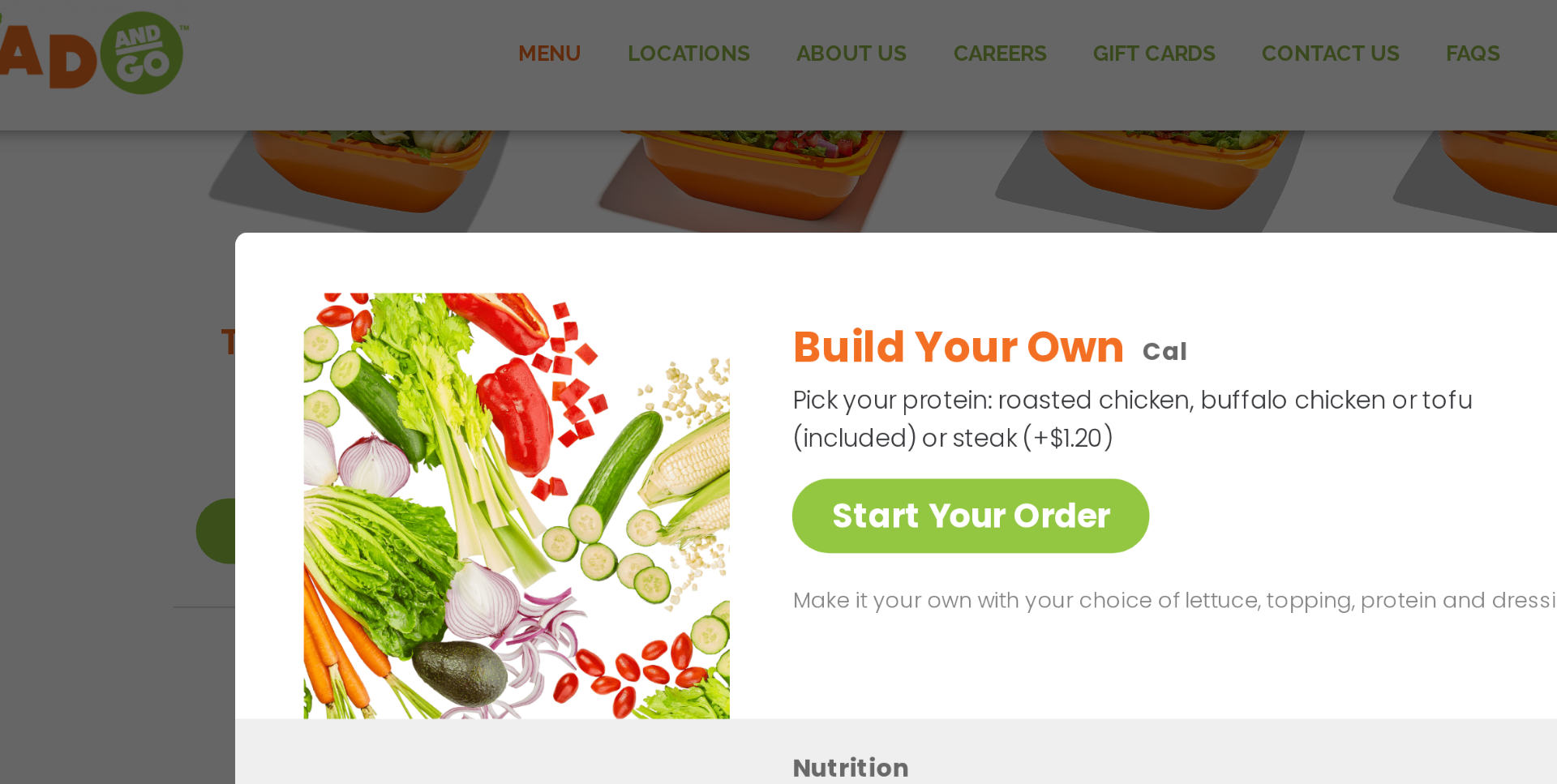 scroll, scrollTop: 409, scrollLeft: 0, axis: vertical 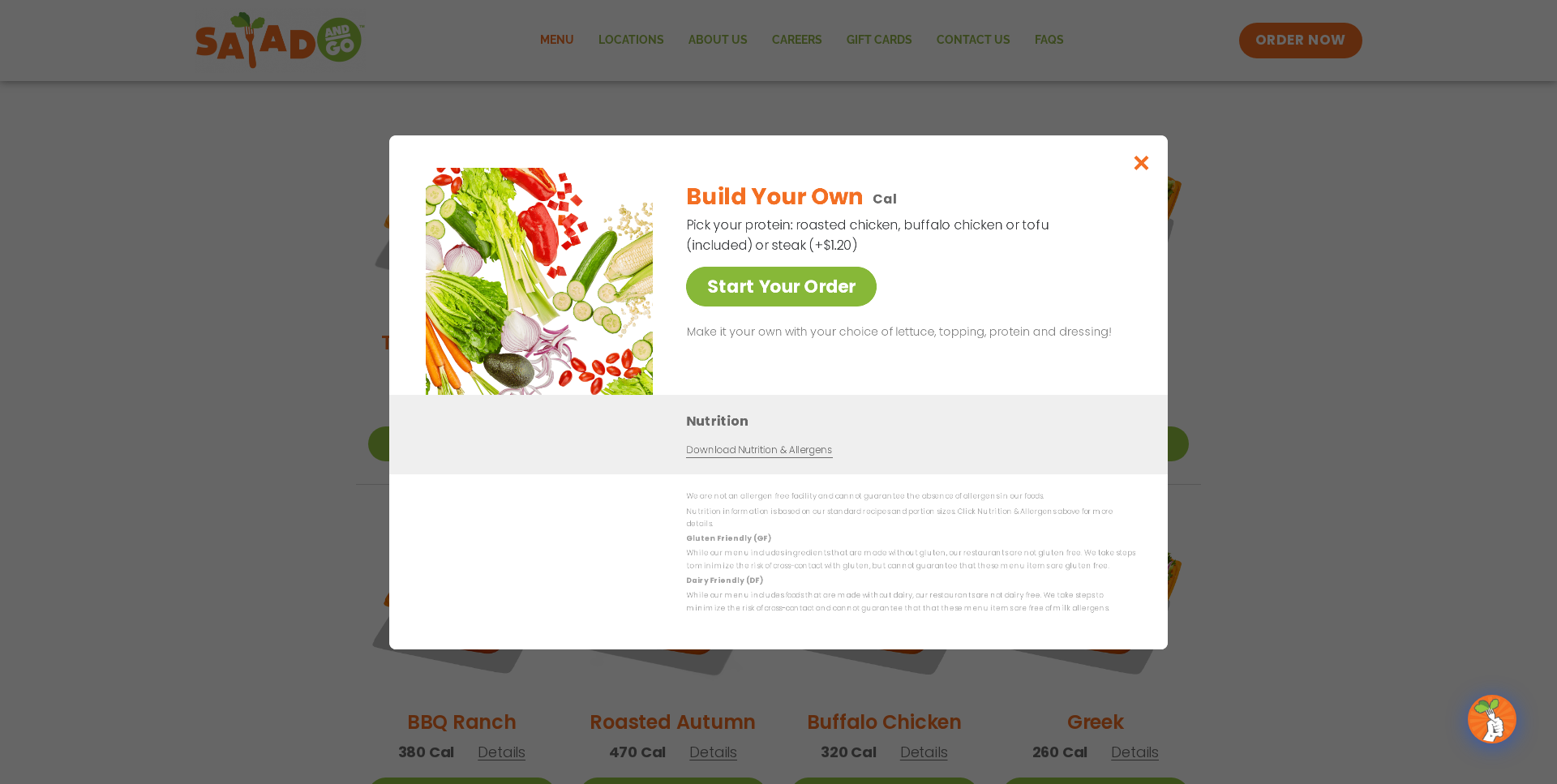 click on "Start Your Order" at bounding box center (781, 286) 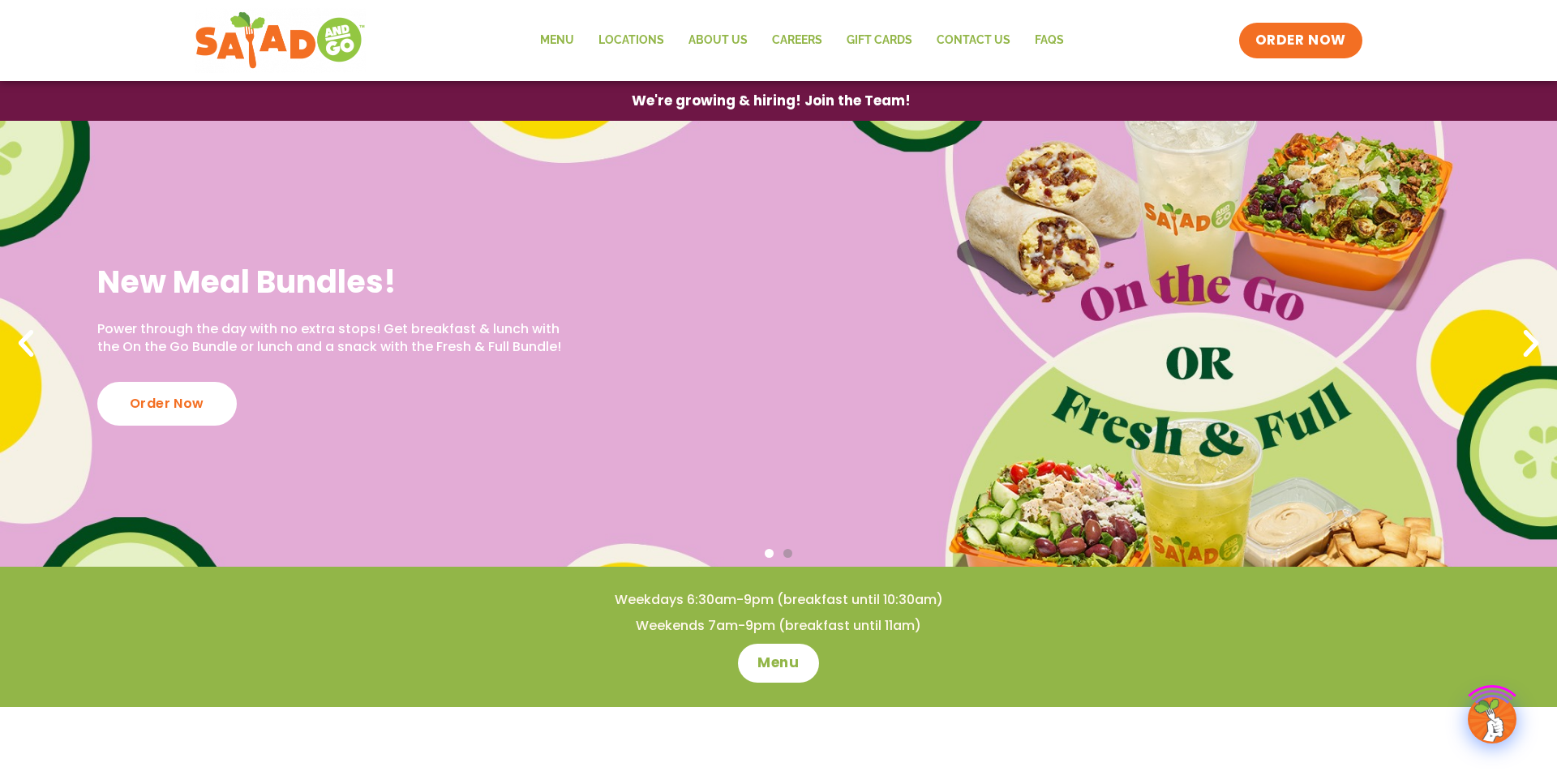 scroll, scrollTop: 0, scrollLeft: 0, axis: both 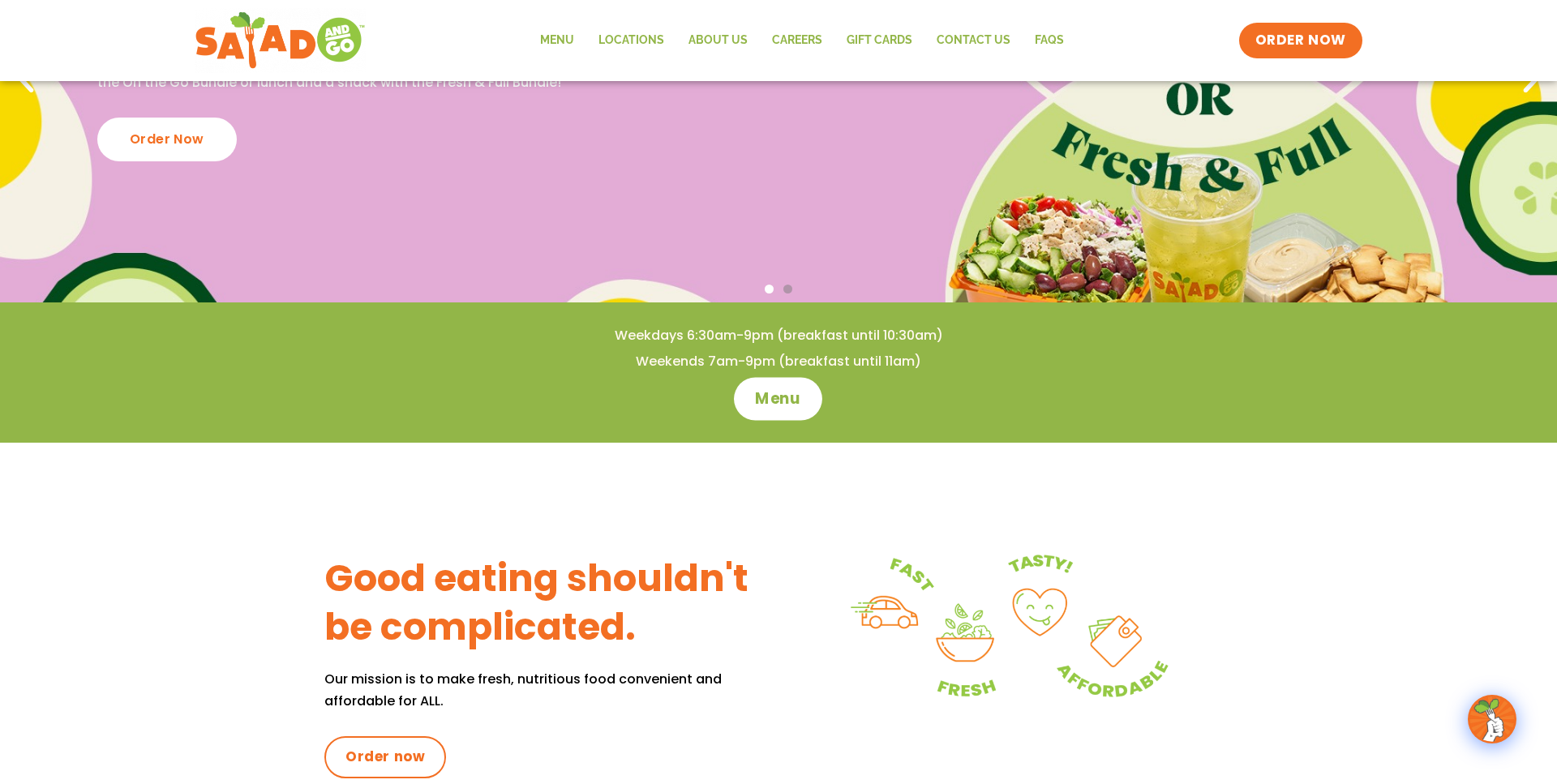 click on "Menu" at bounding box center (778, 399) 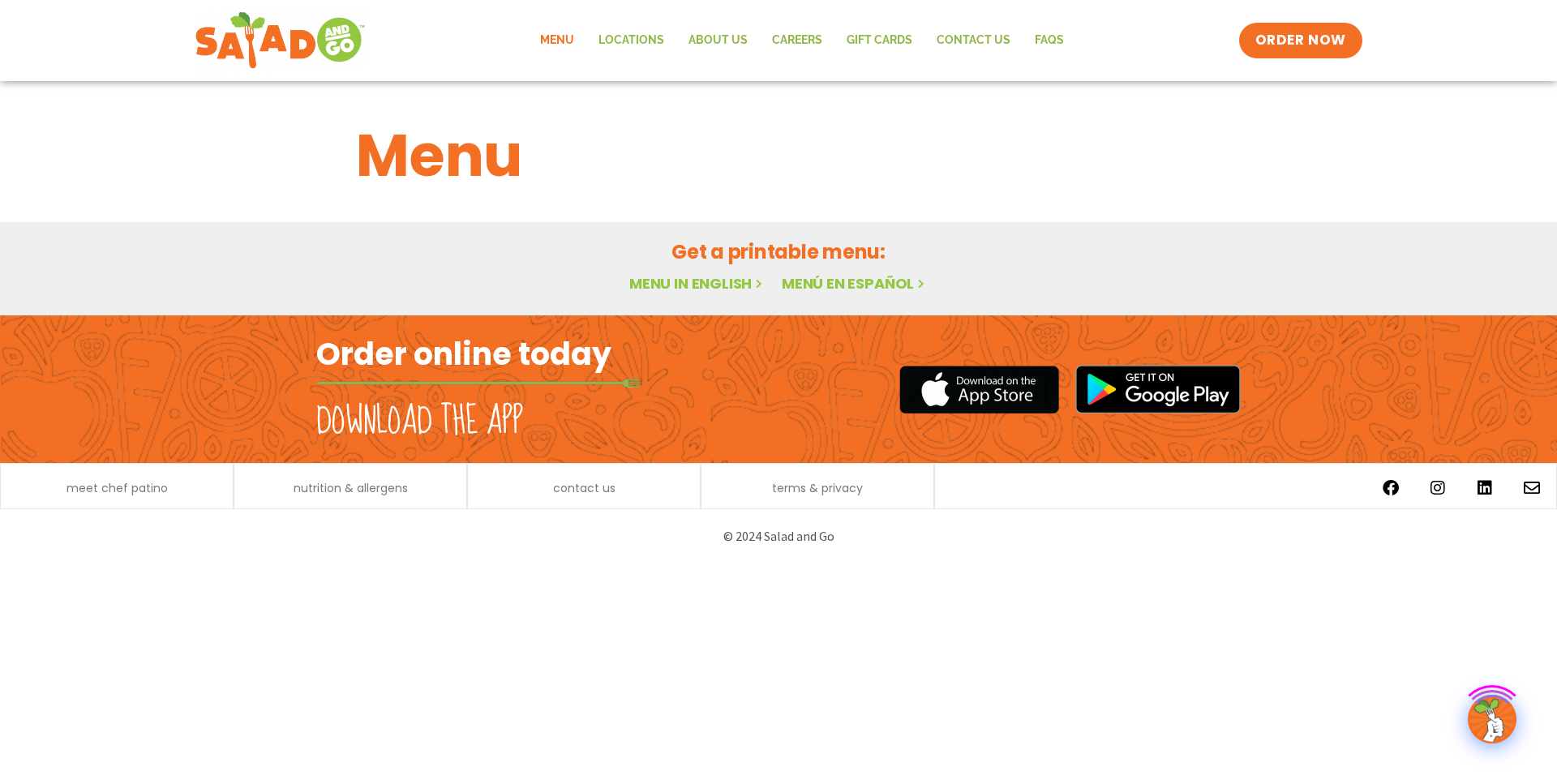 scroll, scrollTop: 0, scrollLeft: 0, axis: both 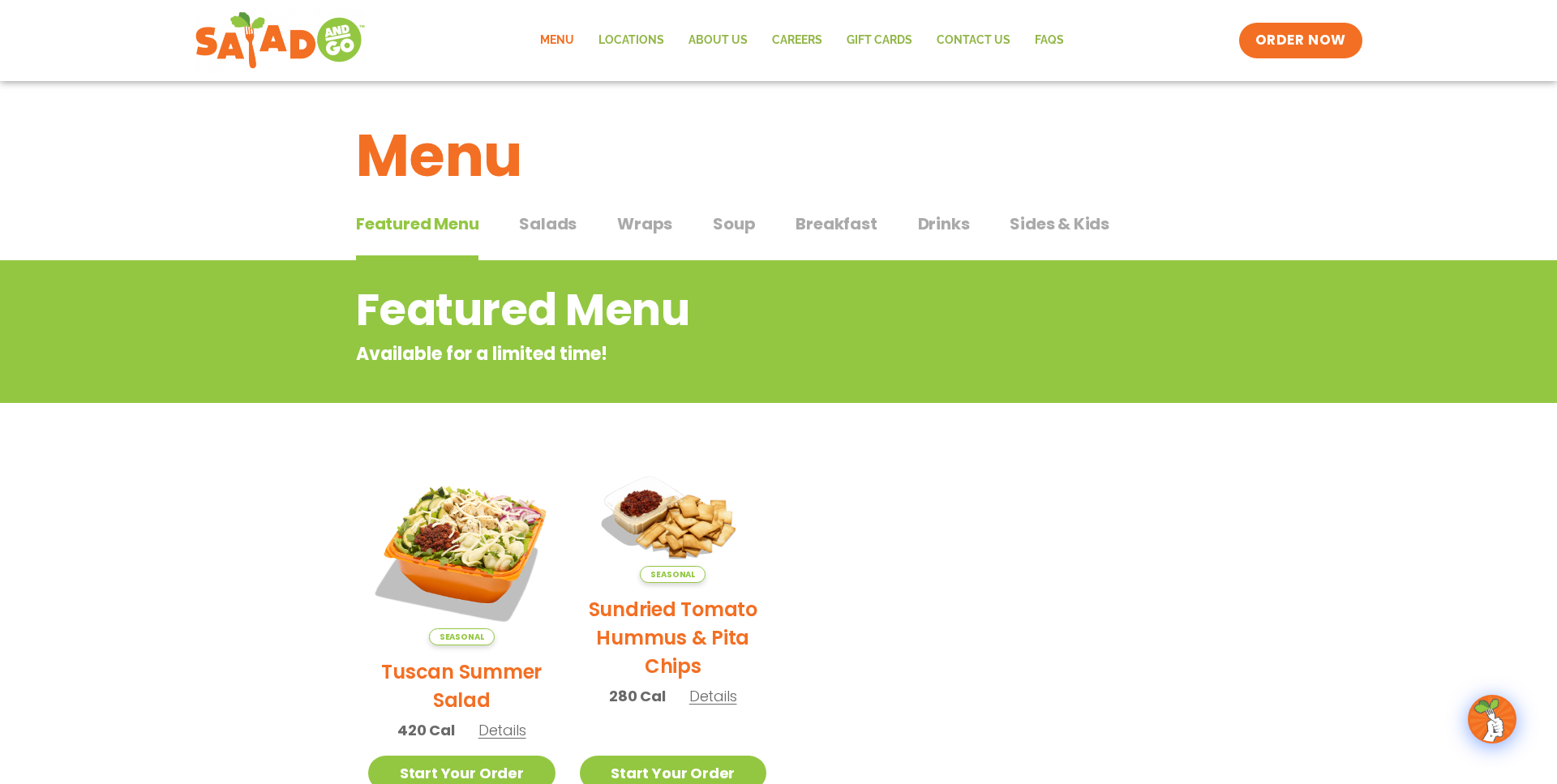 click on "Wraps" at bounding box center [645, 224] 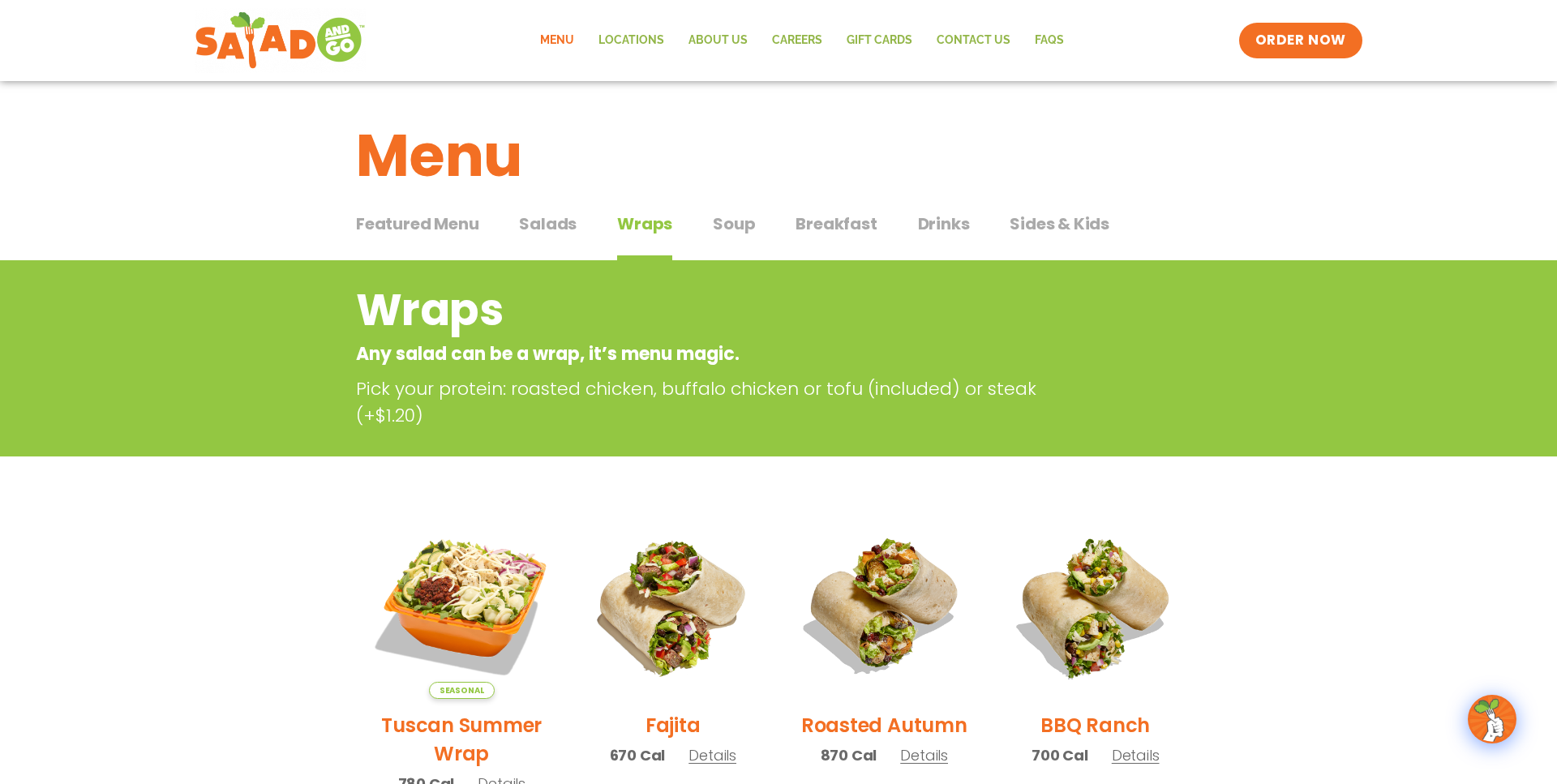 click on "Breakfast" at bounding box center [836, 224] 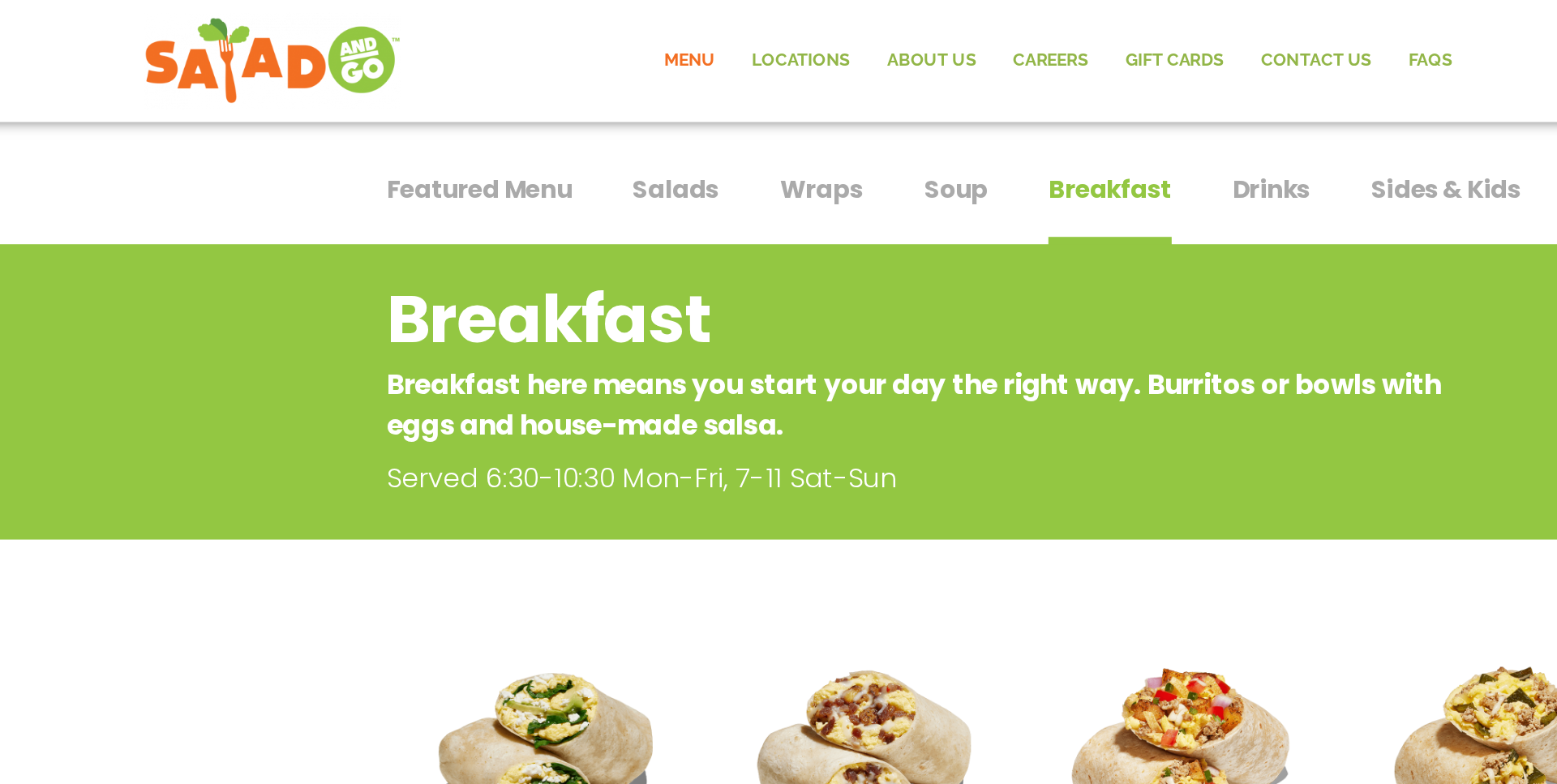 scroll, scrollTop: 13, scrollLeft: 0, axis: vertical 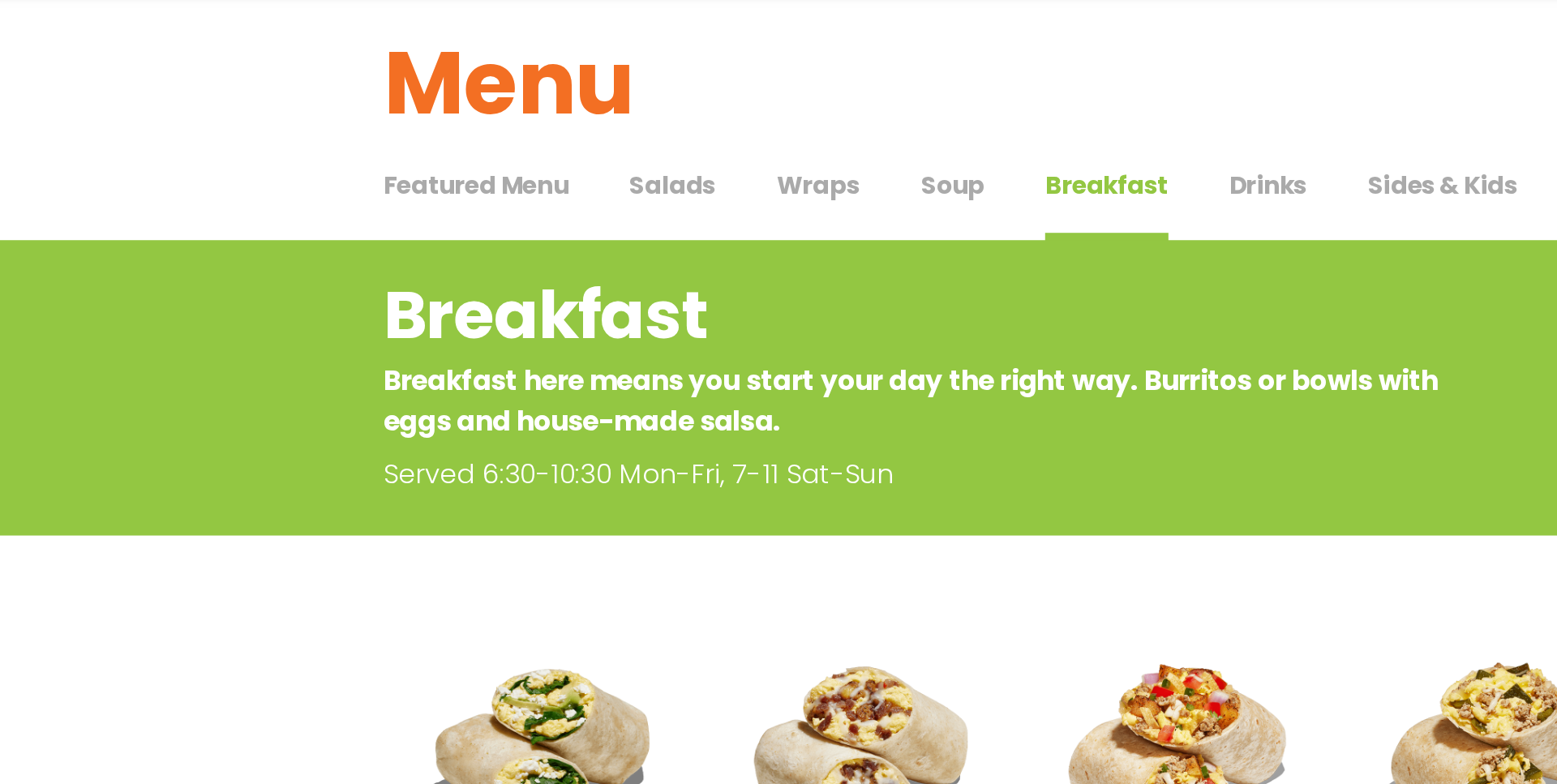 click on "Wraps" at bounding box center [645, 211] 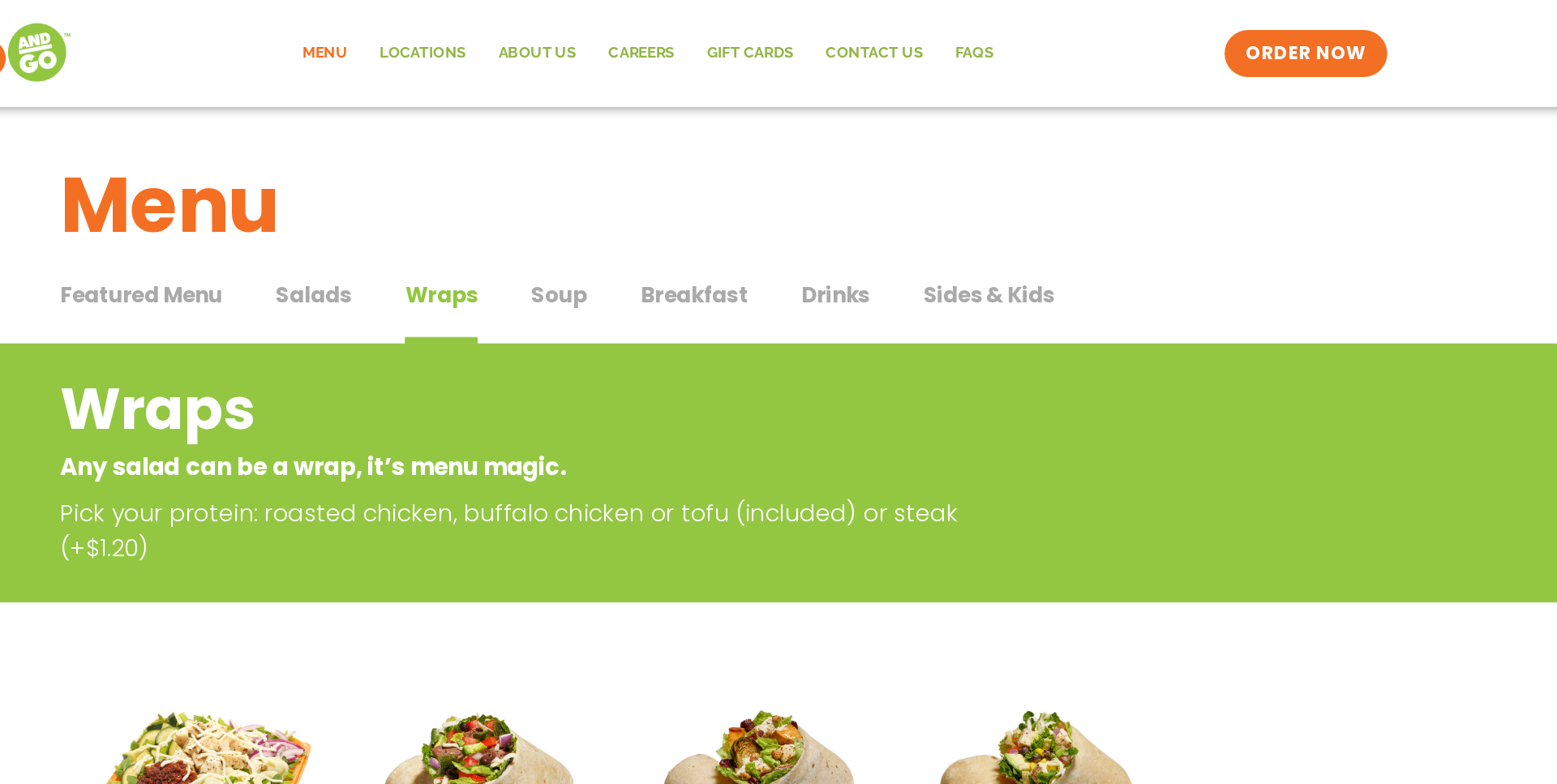 scroll, scrollTop: 0, scrollLeft: 0, axis: both 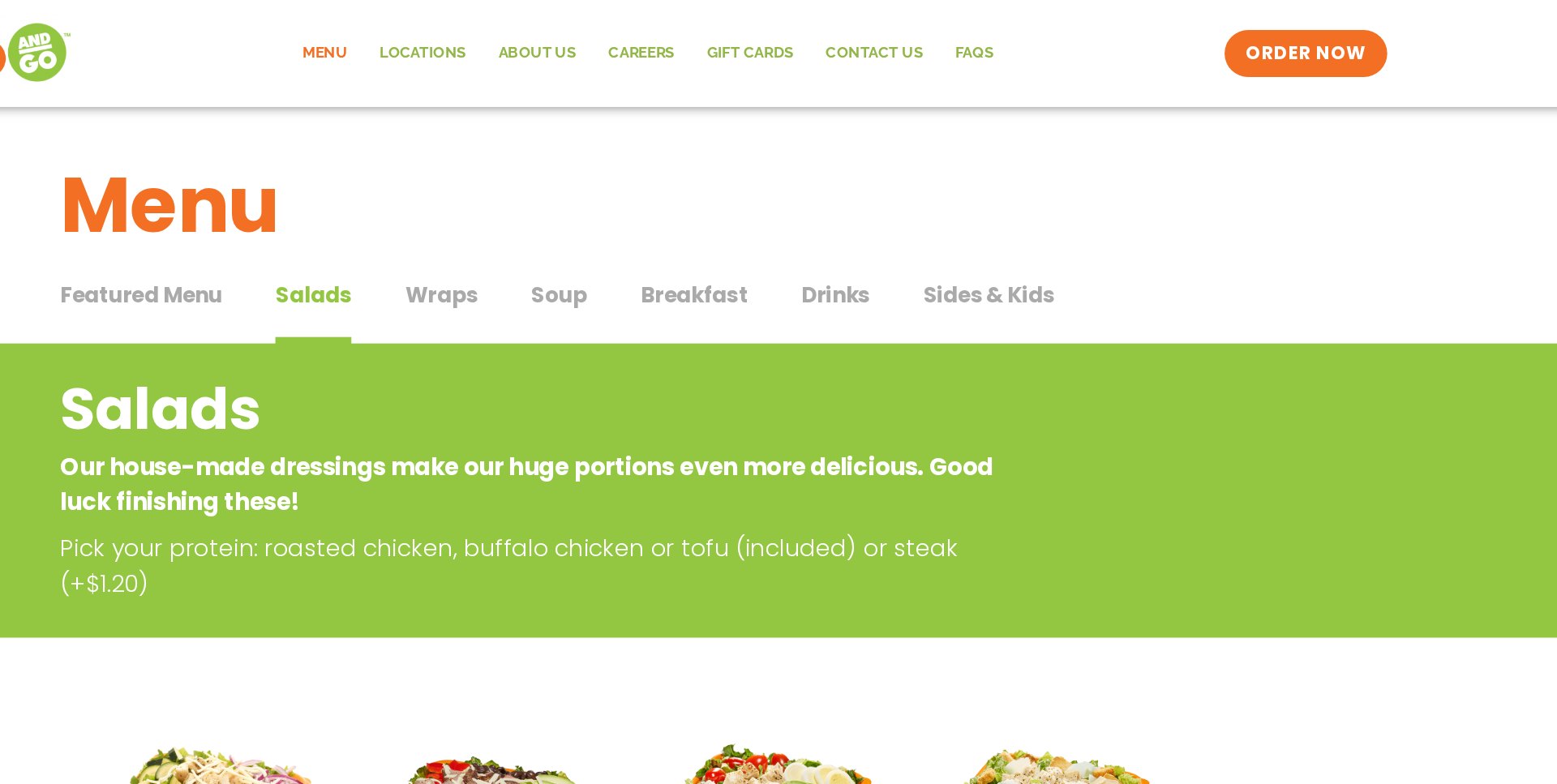 click on "Soup" at bounding box center [734, 224] 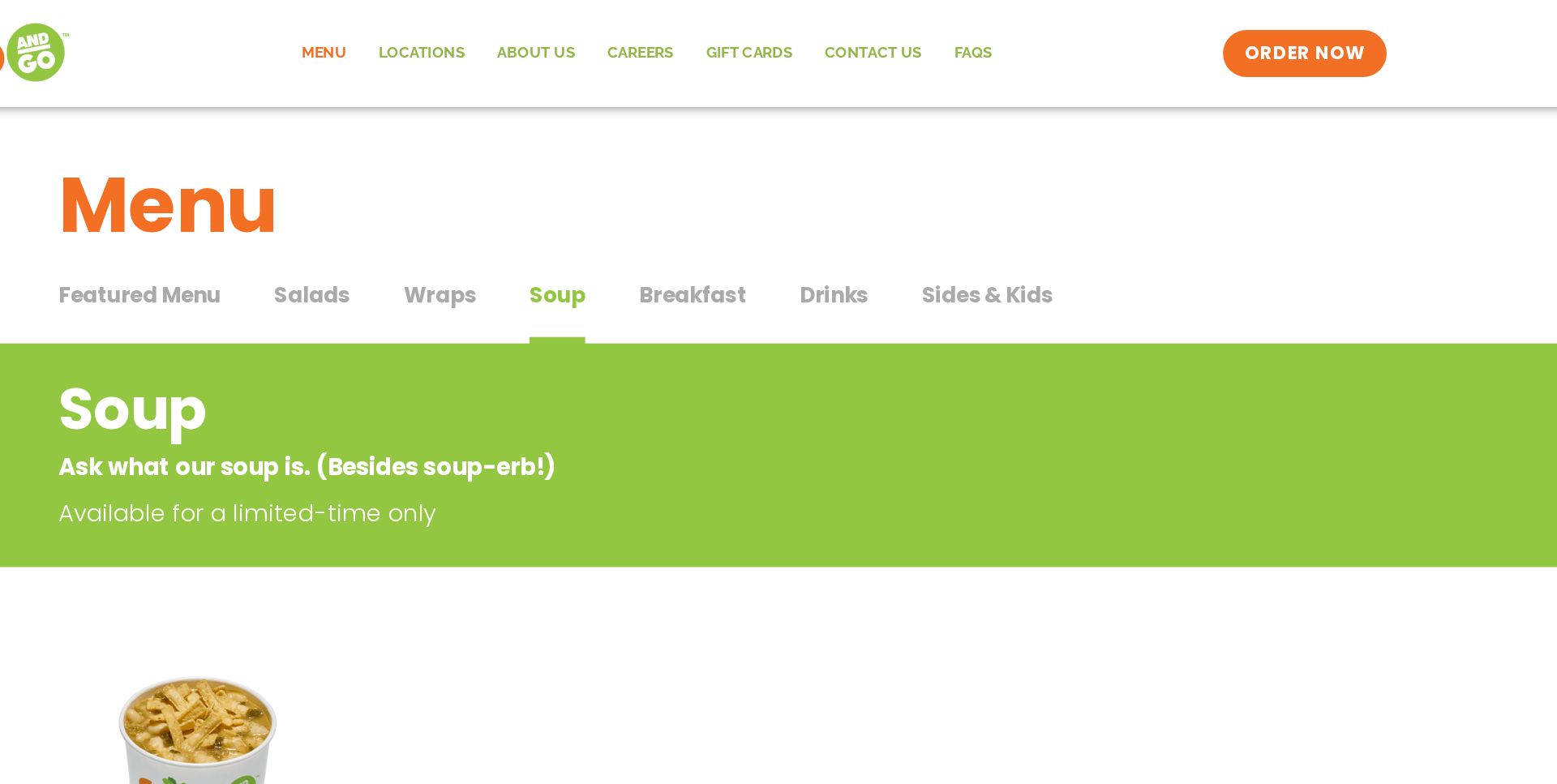 scroll, scrollTop: 0, scrollLeft: 0, axis: both 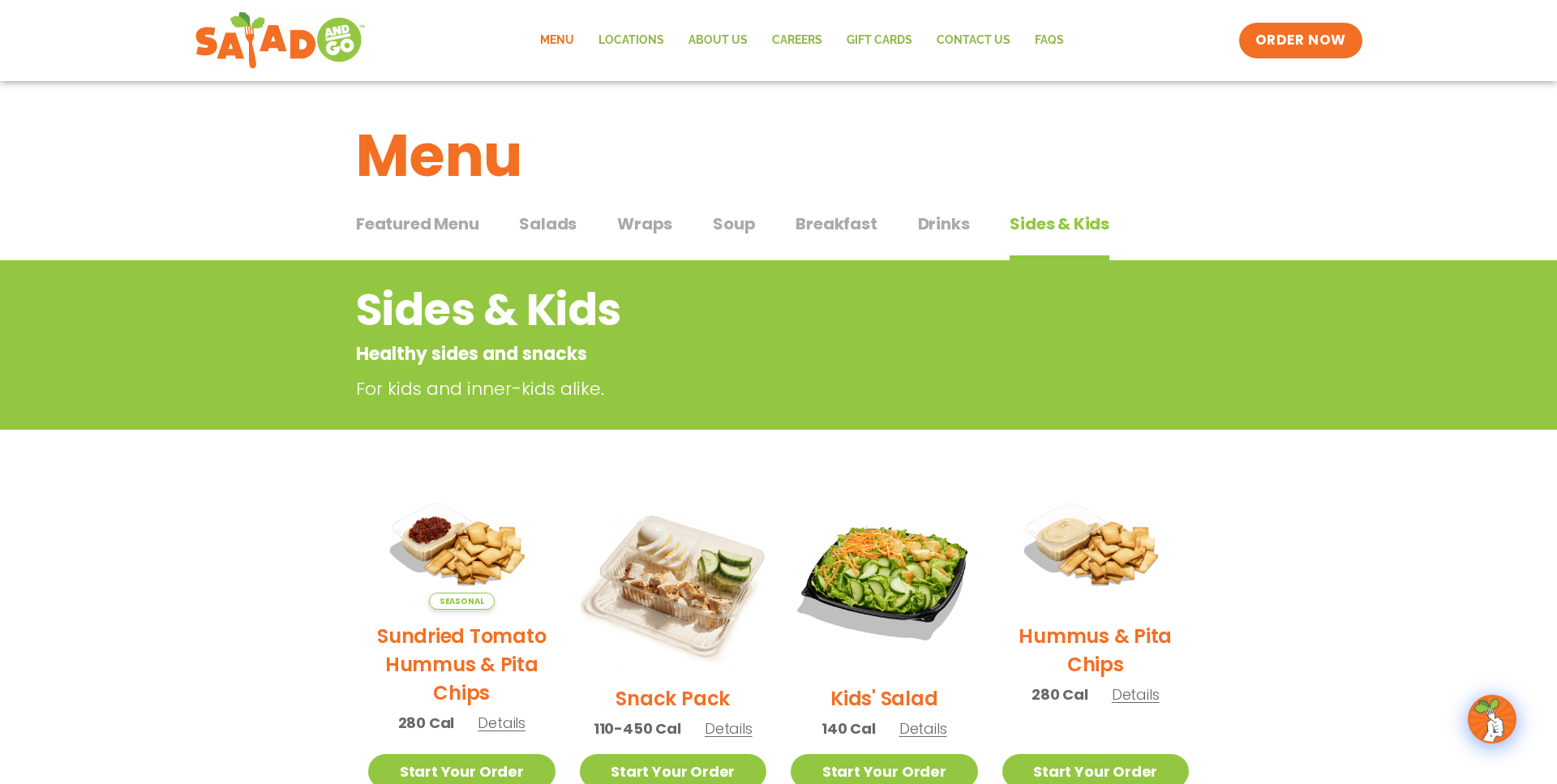 click on "Salads" at bounding box center [547, 224] 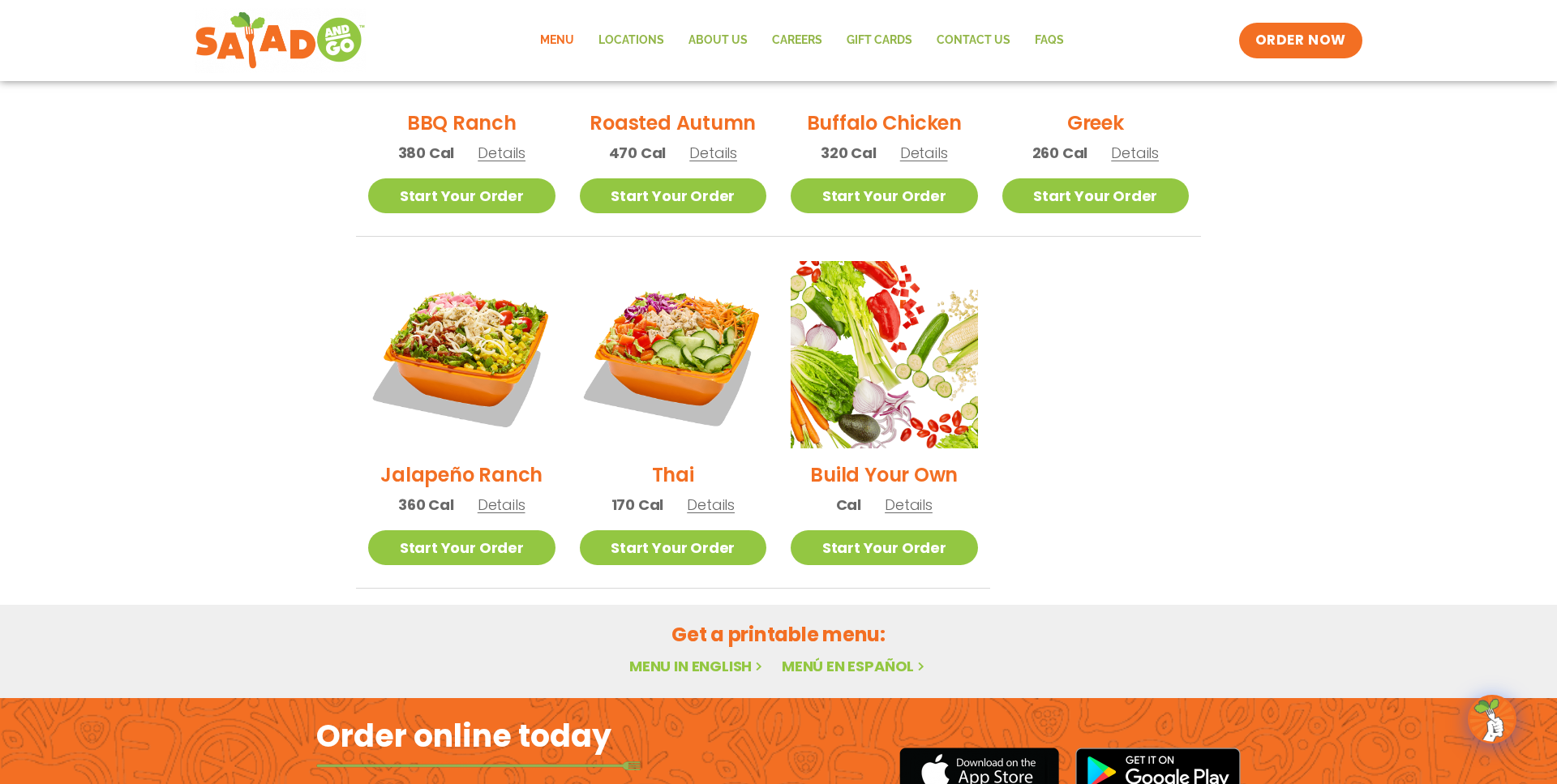 scroll, scrollTop: 1026, scrollLeft: 0, axis: vertical 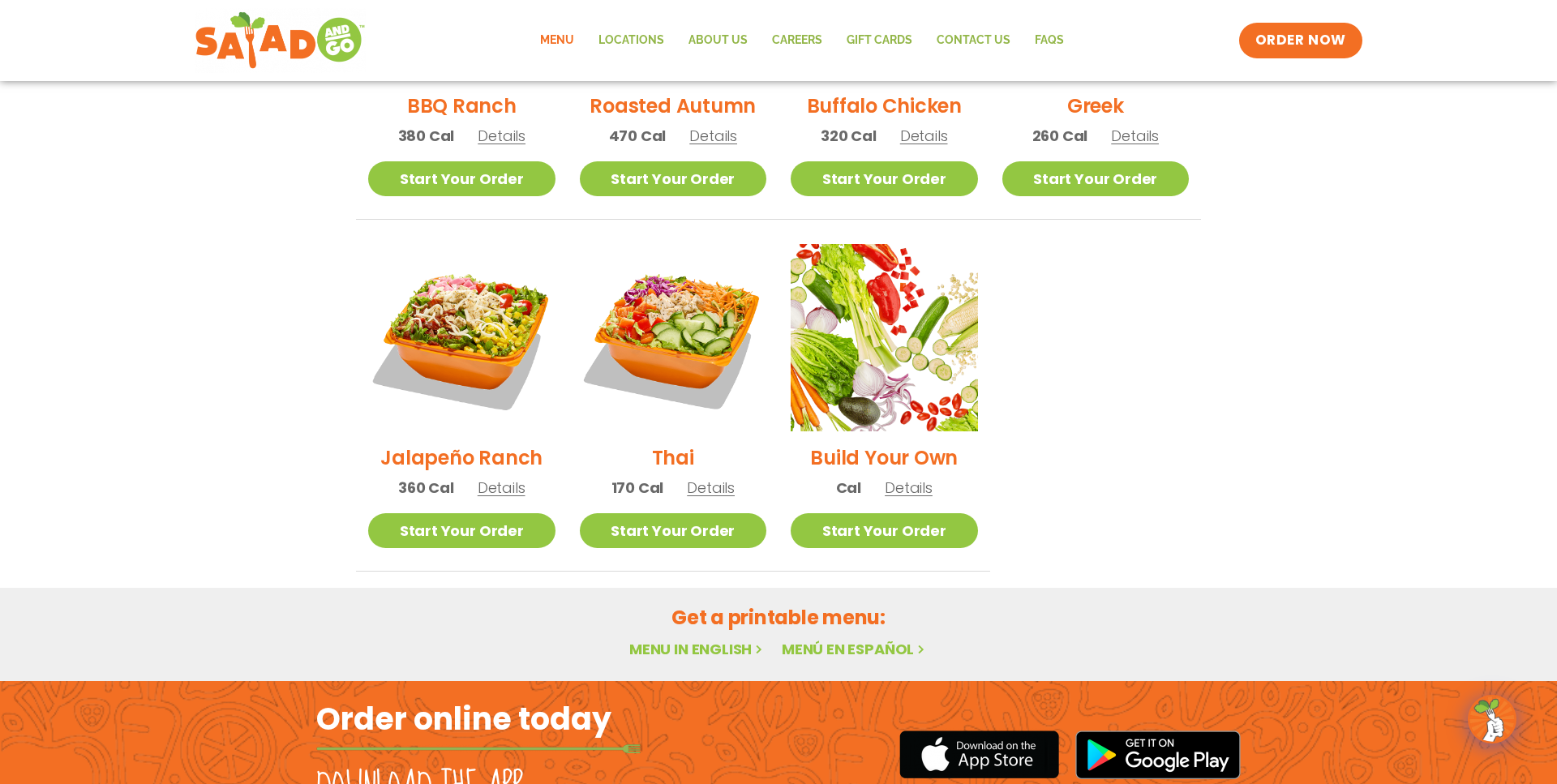 click on "Details" at bounding box center [710, 487] 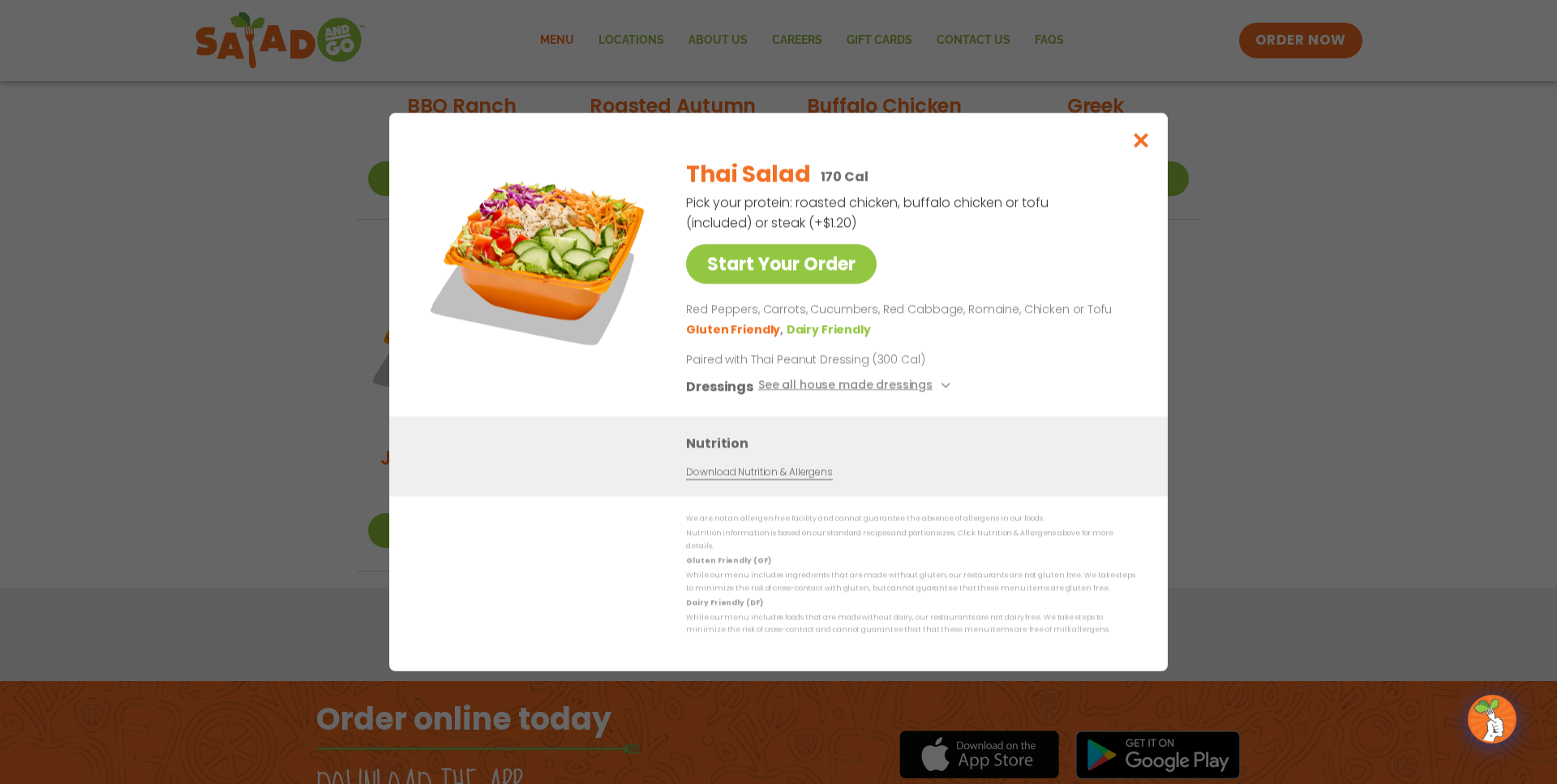 scroll, scrollTop: 860, scrollLeft: 0, axis: vertical 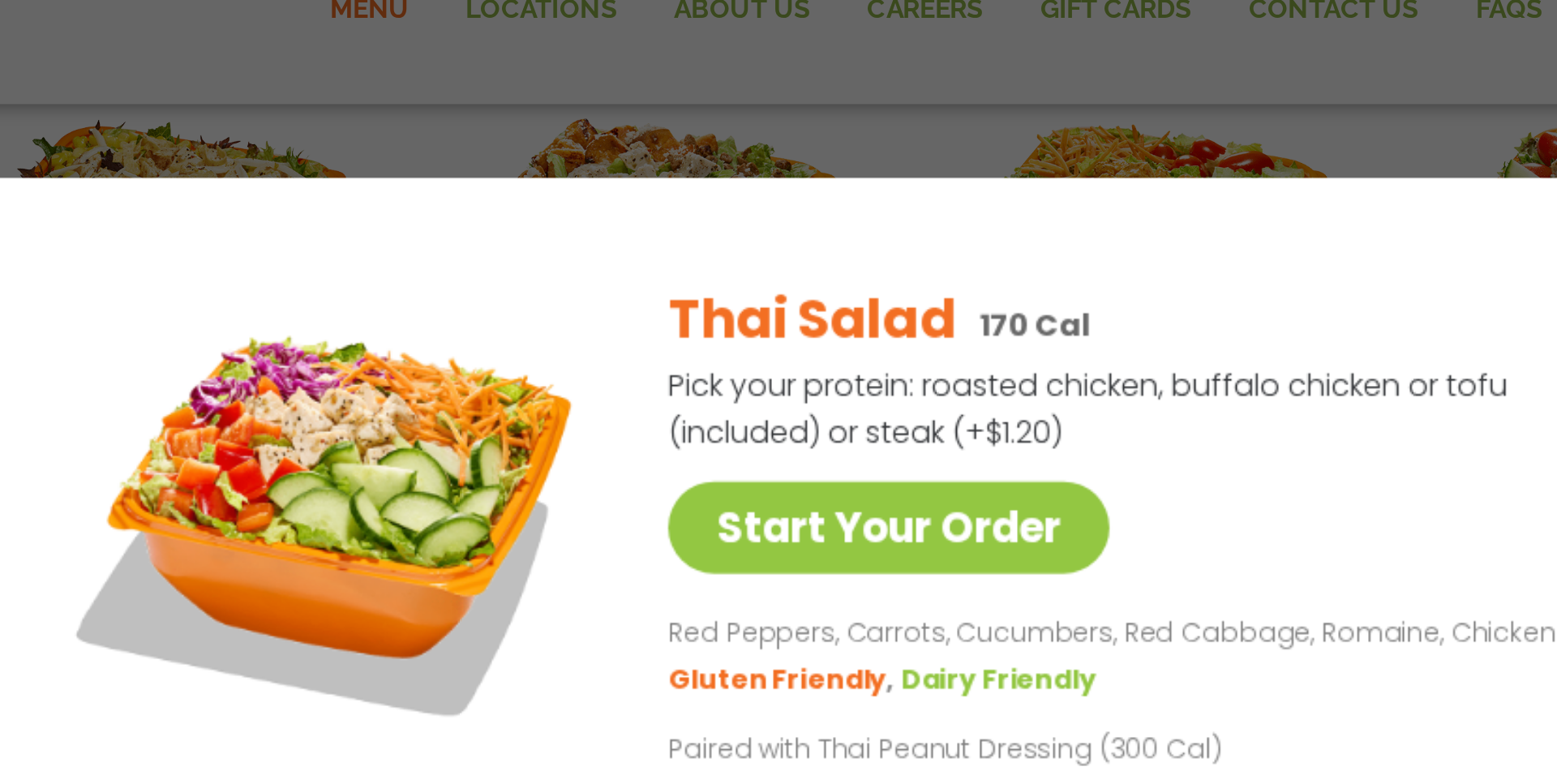 click on "Thai Salad  170 Cal  Pick your protein: [PROTEIN], [PROTEIN] or [PROTEIN] (included) or [PROTEIN] (+$1.20)   Start Your Order Red Peppers, Carrots, Cucumbers, Red Cabbage, Romaine, [PROTEIN] or [PROTEIN] Gluten Friendly Dairy Friendly Paired with Thai Peanut Dressing (300 Cal) Dressings   See all house made dressings    Thai Peanut GF DF   Balsamic Vinaigrette GF DF V   BBQ Ranch GF   Caesar GF   Creamy Blue Cheese GF   Creamy Greek GF   Jalapeño Ranch GF   Ranch GF" at bounding box center [907, 281] 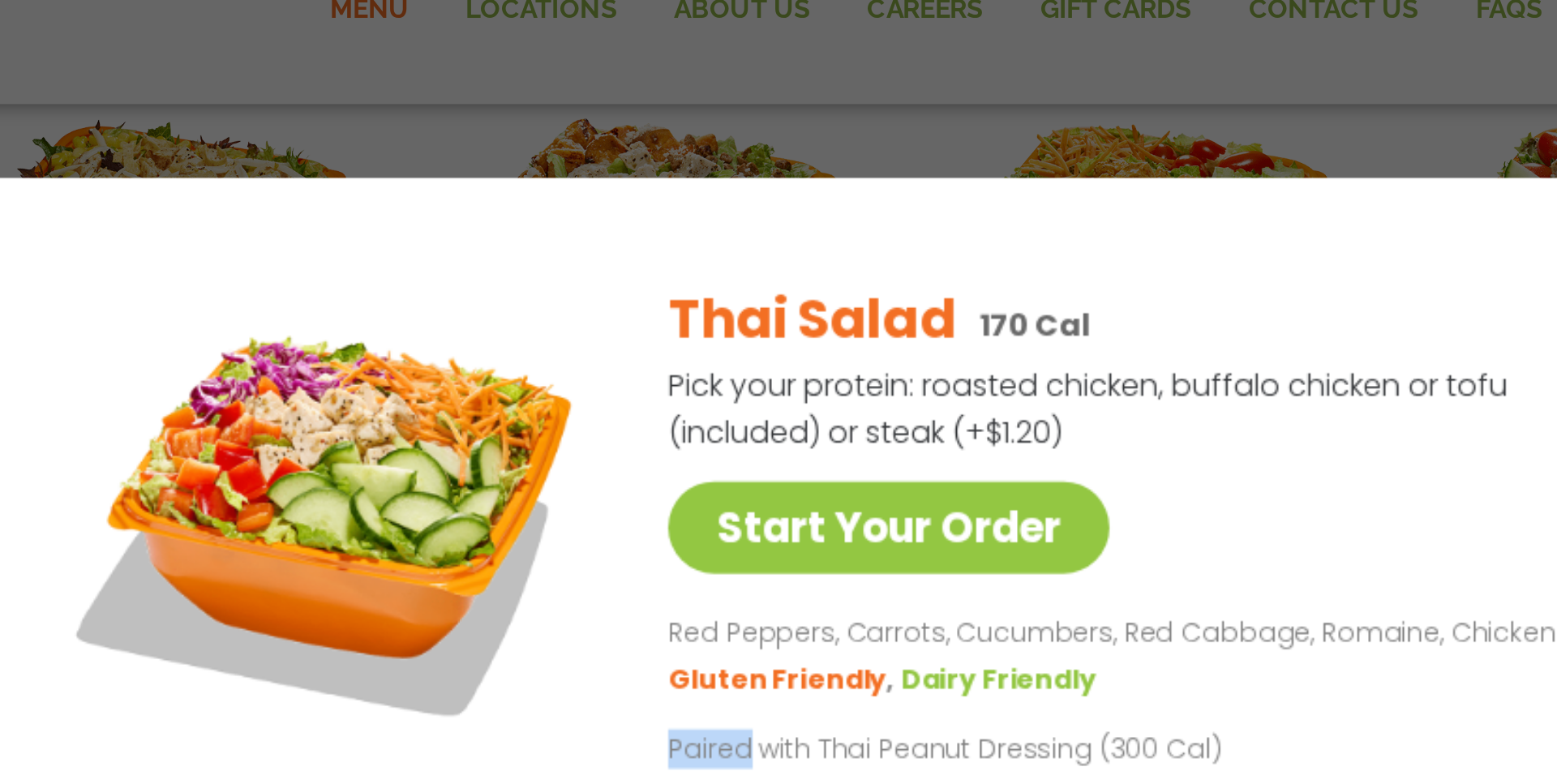 click on "Thai Salad  170 Cal  Pick your protein: [PROTEIN], [PROTEIN] or [PROTEIN] (included) or [PROTEIN] (+$1.20)   Start Your Order Red Peppers, Carrots, Cucumbers, Red Cabbage, Romaine, [PROTEIN] or [PROTEIN] Gluten Friendly Dairy Friendly Paired with Thai Peanut Dressing (300 Cal) Dressings   See all house made dressings    Thai Peanut GF DF   Balsamic Vinaigrette GF DF V   BBQ Ranch GF   Caesar GF   Creamy Blue Cheese GF   Creamy Greek GF   Jalapeño Ranch GF   Ranch GF" at bounding box center [907, 281] 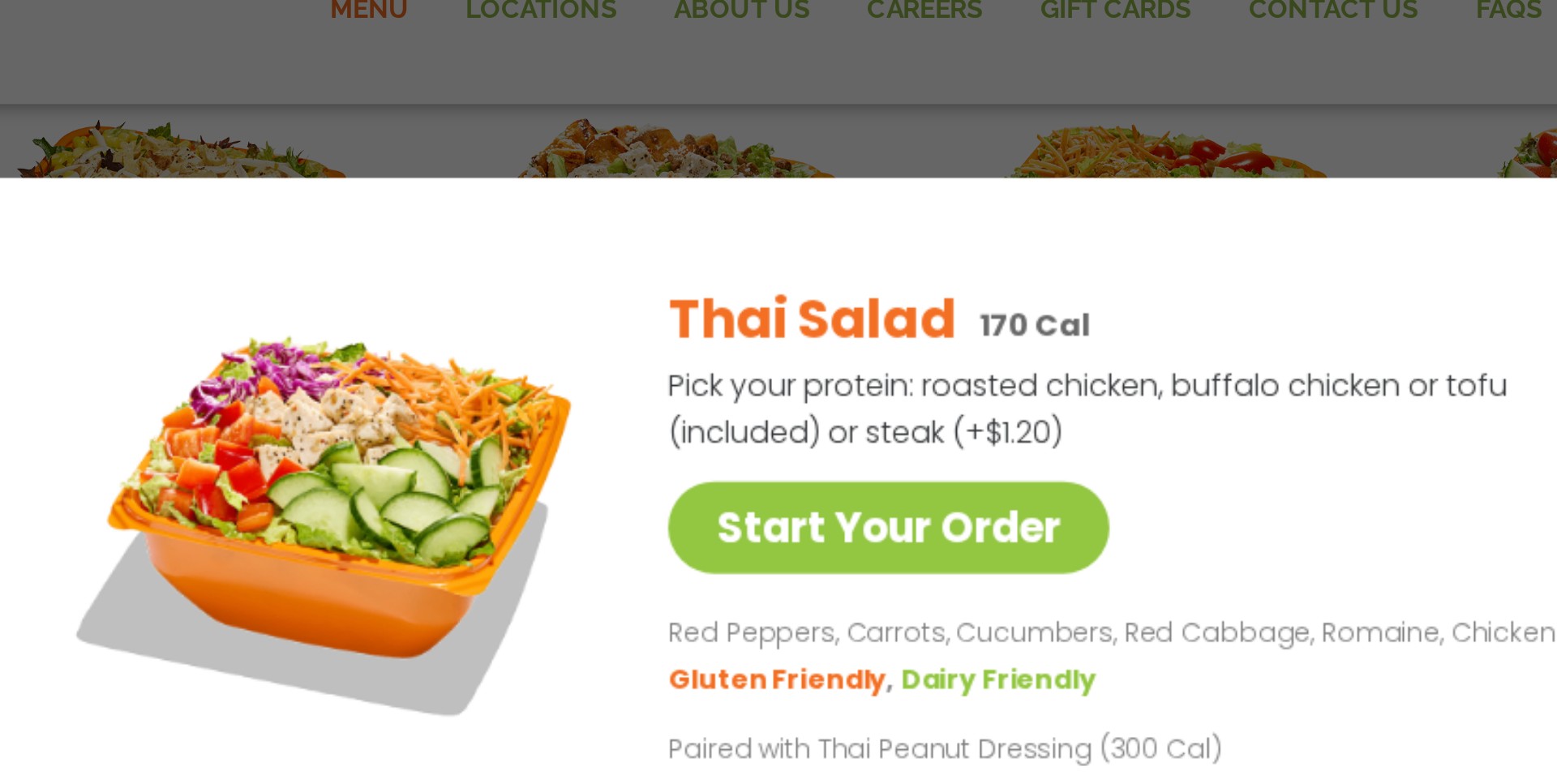 scroll, scrollTop: 583, scrollLeft: 0, axis: vertical 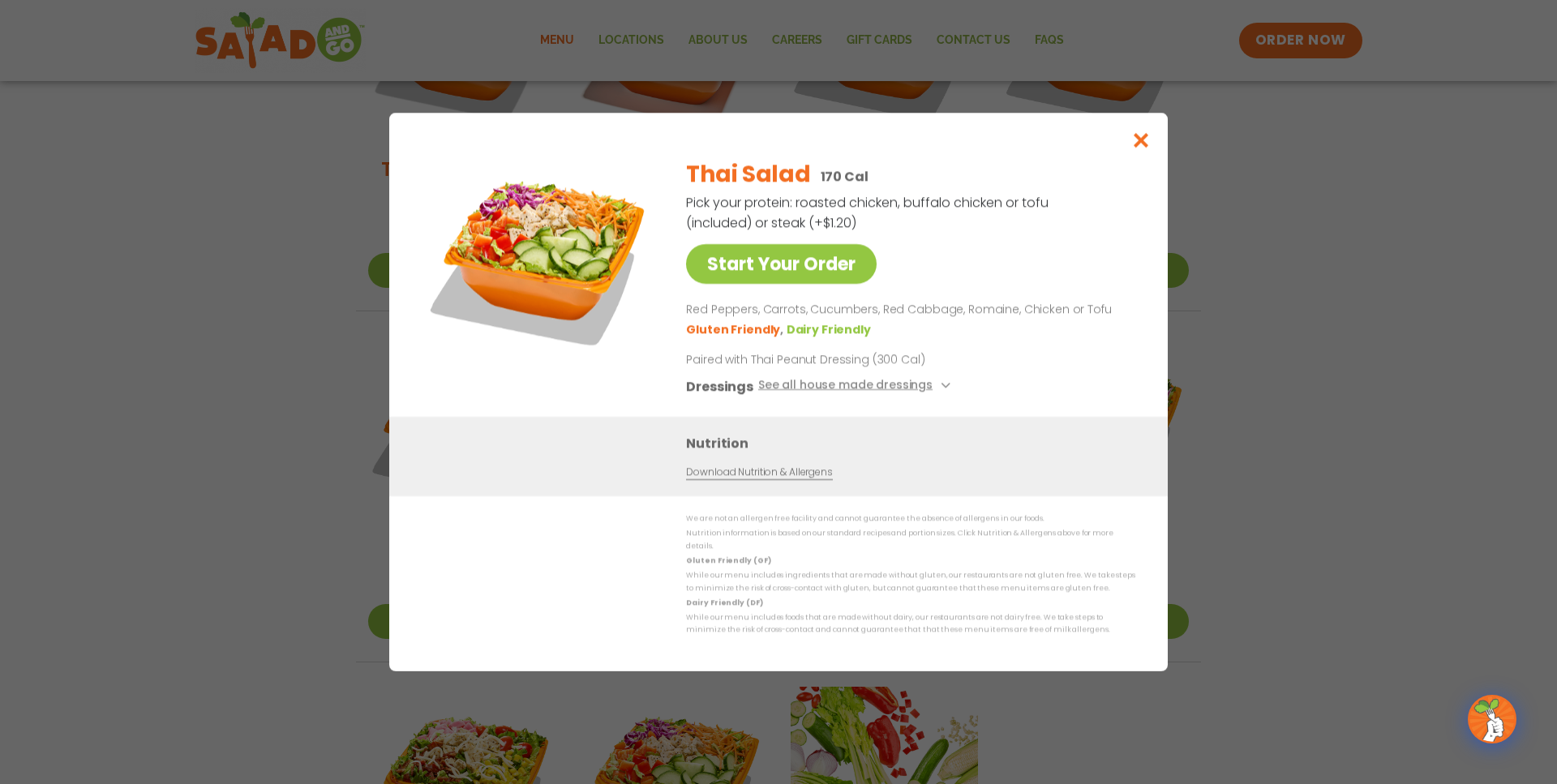 click at bounding box center [1141, 139] 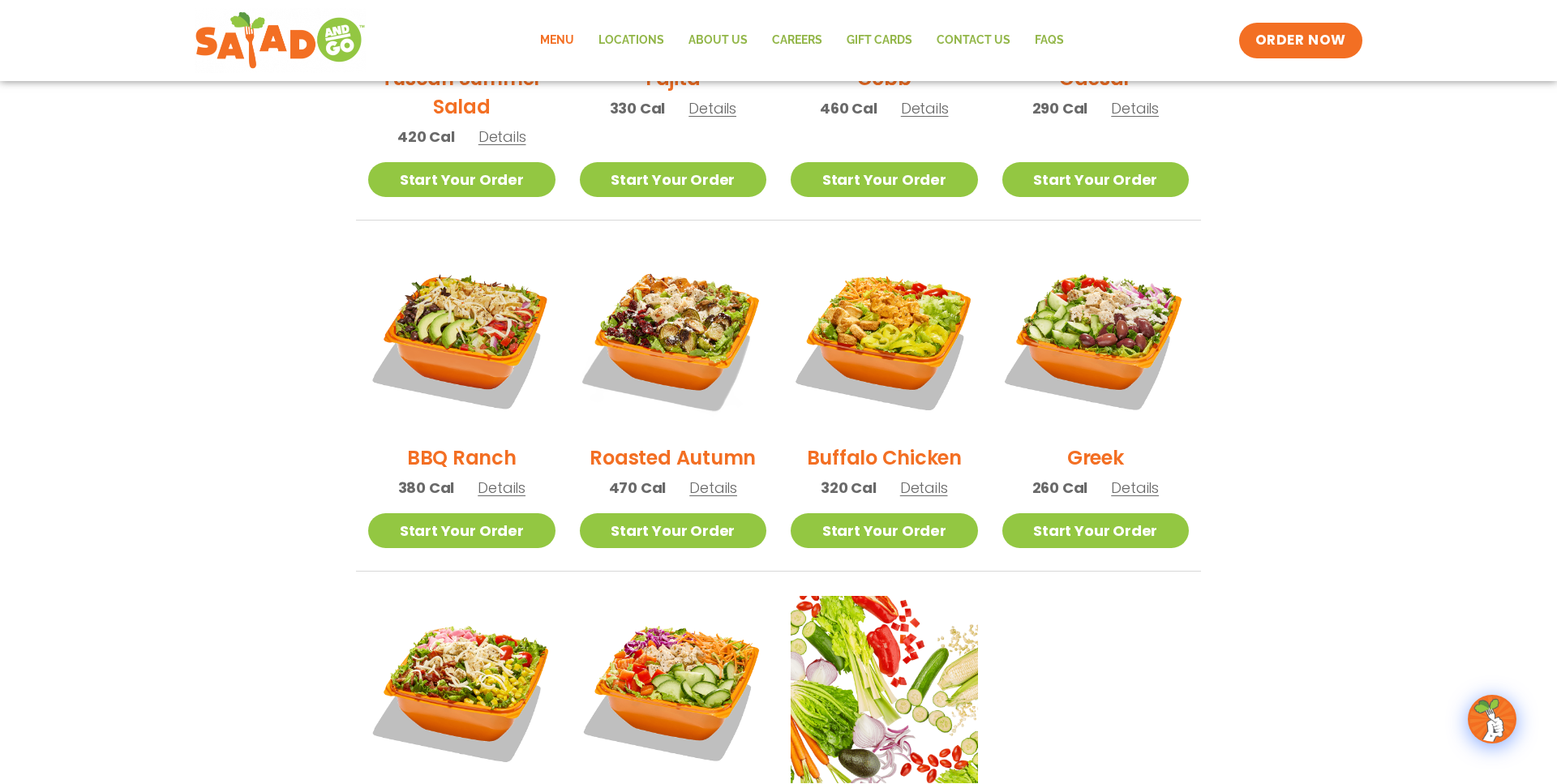 scroll, scrollTop: 722, scrollLeft: 0, axis: vertical 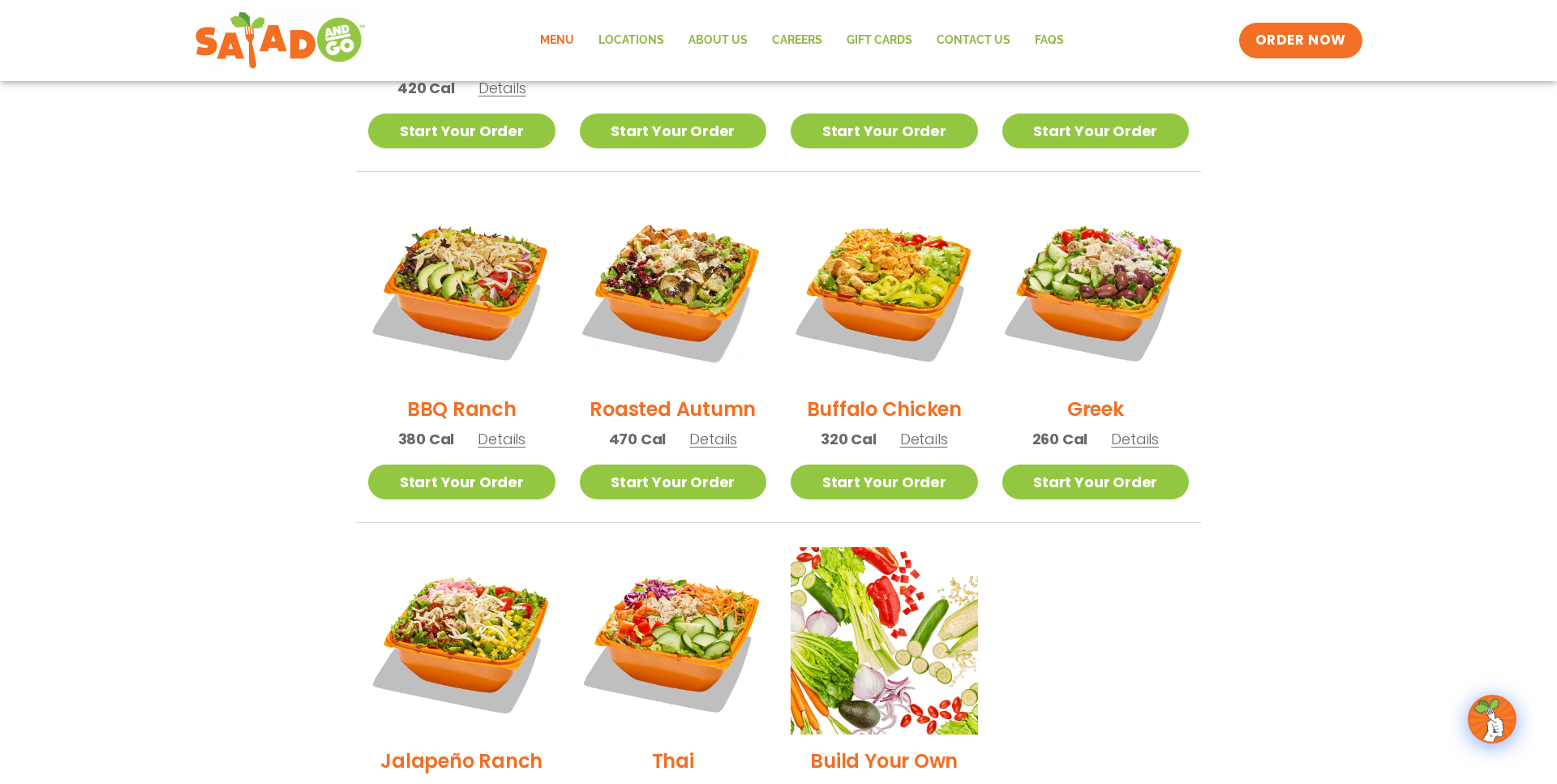 click on "Details" at bounding box center (501, 439) 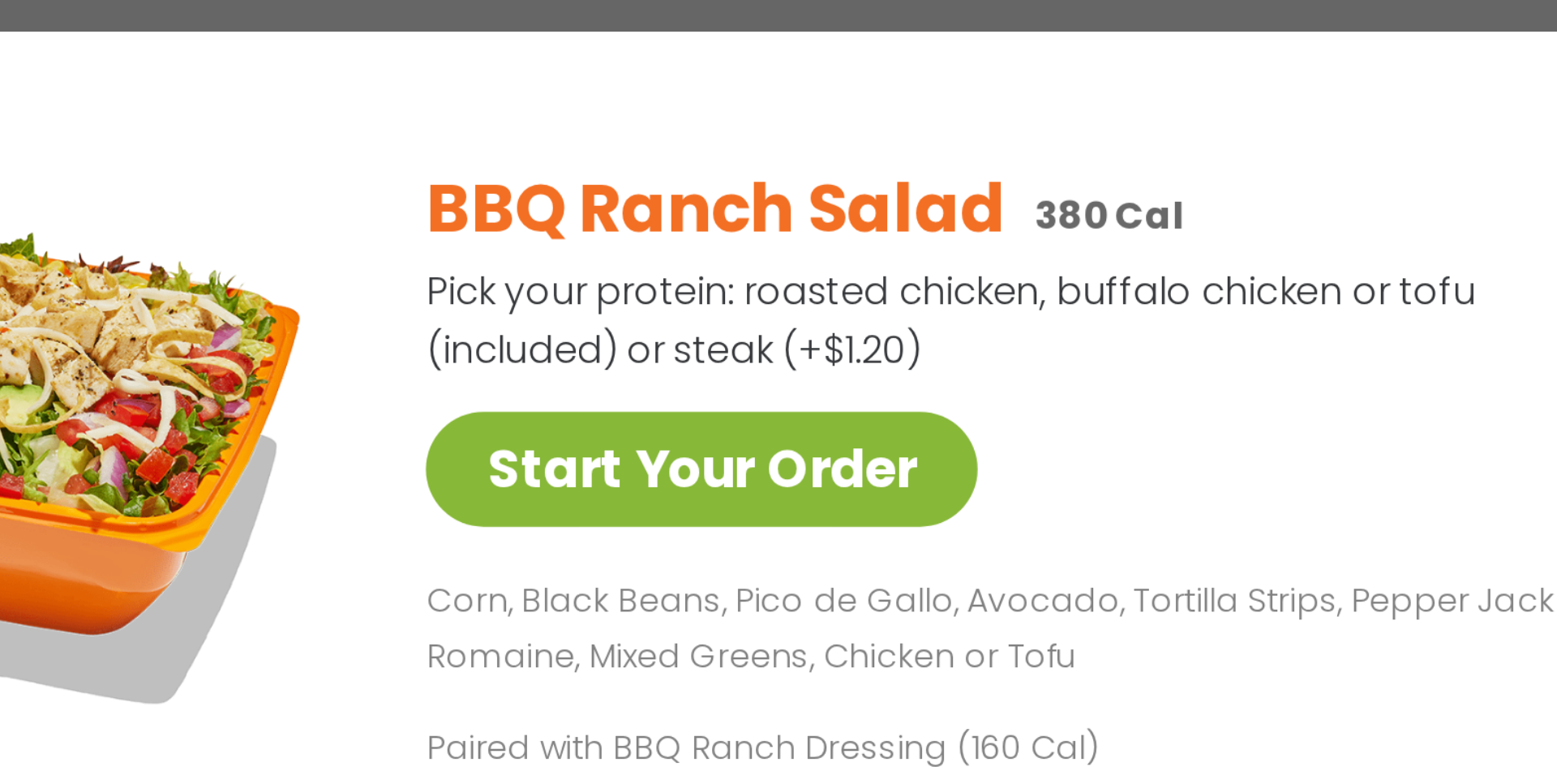 scroll, scrollTop: 319, scrollLeft: 0, axis: vertical 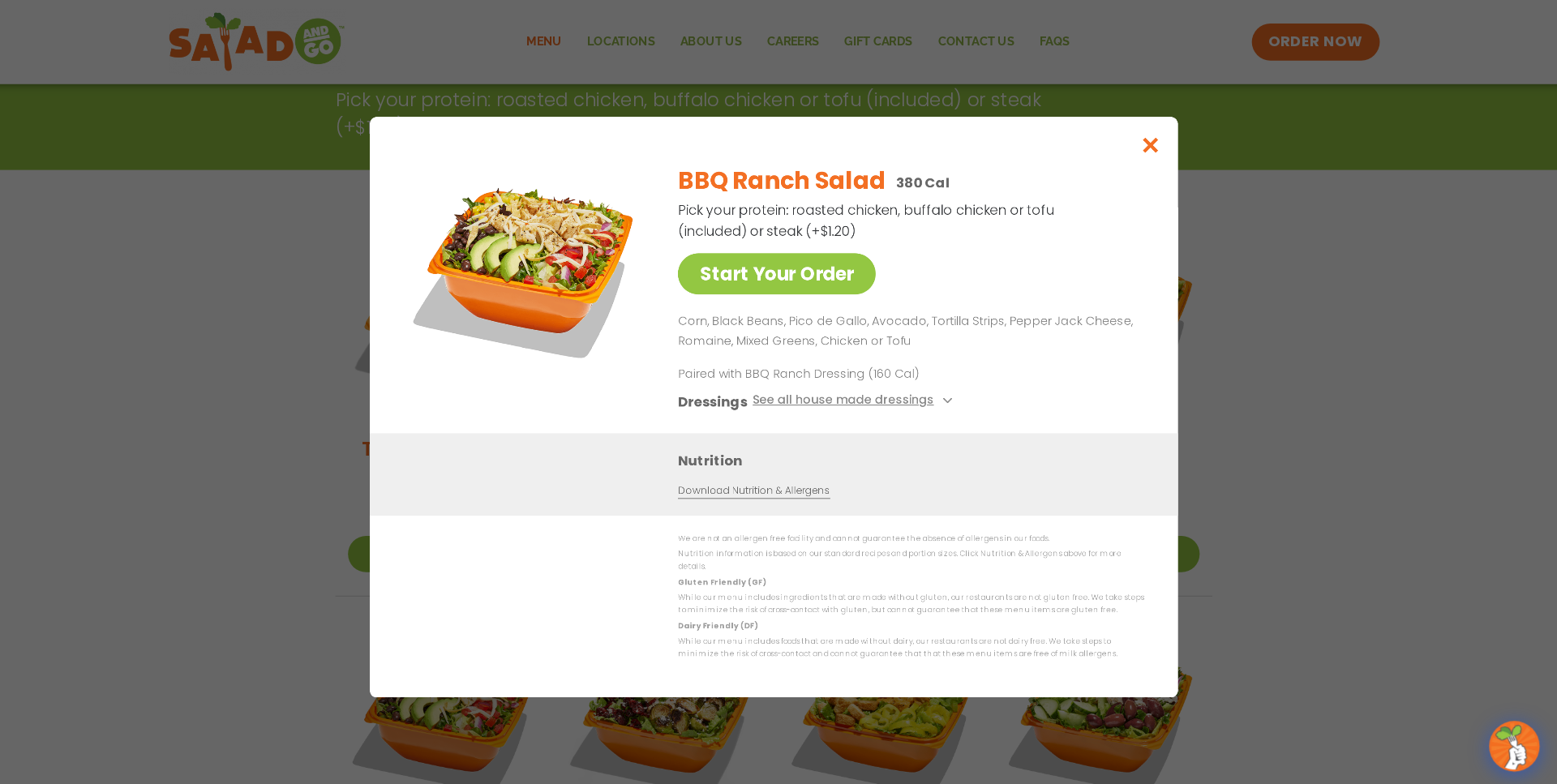 click at bounding box center (1141, 139) 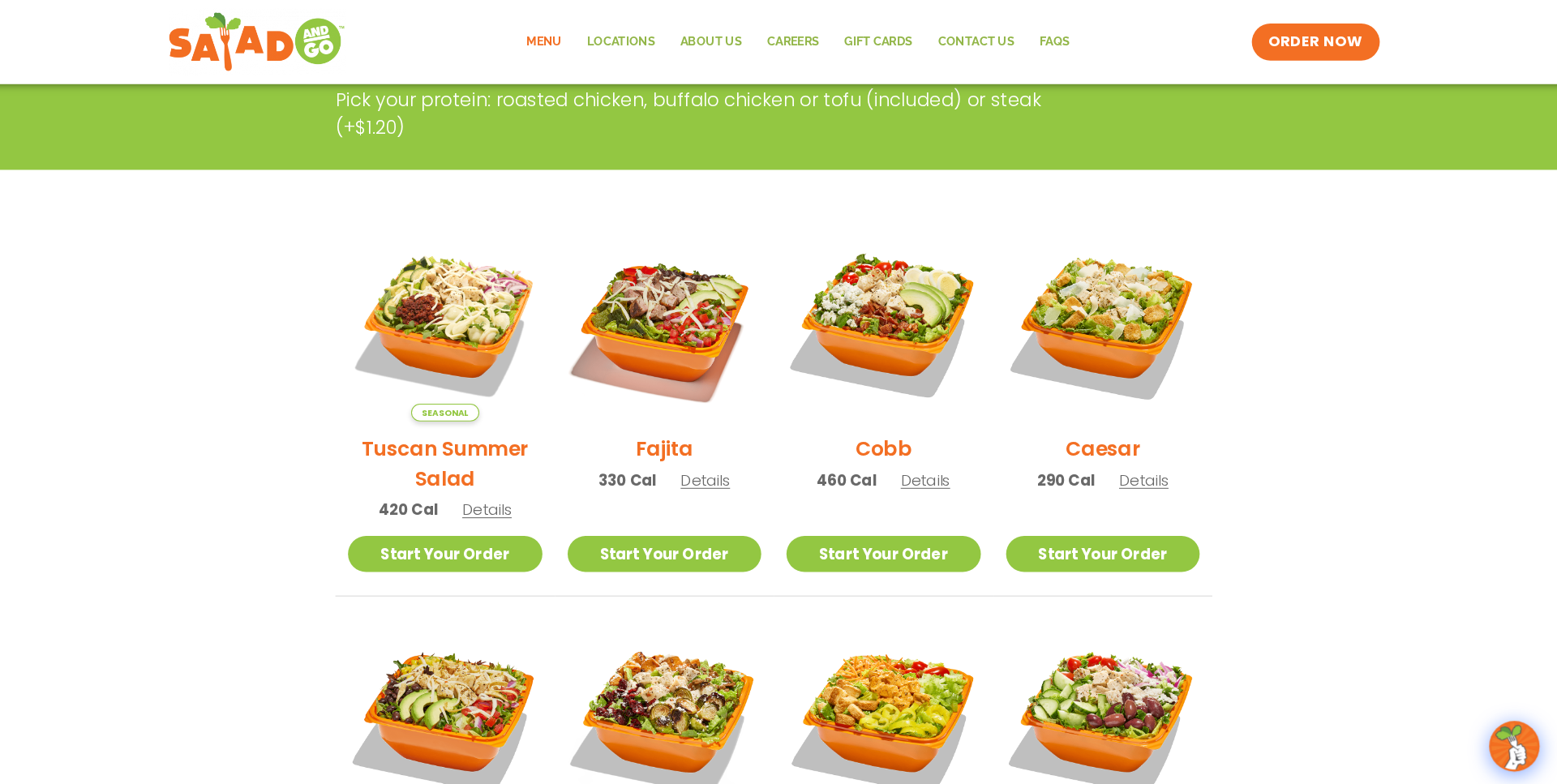 click on "Salads Our house-made dressings make our huge portions even more delicious. Good luck finishing these! Pick your protein: roasted chicken, buffalo chicken or tofu (included) or steak (+$1.20)     Seasonal Tuscan Summer Salad   420 Cal   Details   Start Your Order           Seasonal   Start Your Order Tuscan Summer Salad  420 Cal  Pick your protein: roasted chicken, buffalo chicken or tofu (included) or steak (+$1.20)   Start Your Order SunDried Tomato Tapenade, Orecchiette Pasta, Cucumbers, Red Onion, Shredded Provolone, Arugula, Romaine, Choice of Protein Paired with Italian Vinaigrette (270 Cal) Dressings   See all house made dressings    Italian Vinaigrette   Balsamic Vinaigrette GF DF V   BBQ Ranch GF   Caesar GF   Creamy Blue Cheese GF   Creamy Greek GF   Jalapeño Ranch GF   Ranch GF   Thai Peanut GF DF Nutrition   Download Nutrition & Allergens We are not an allergen free facility and cannot guarantee the absence of allergens in our foods. Gluten Friendly (GF) Dairy Friendly (DF)   Fajita   330 Cal" at bounding box center (778, 609) 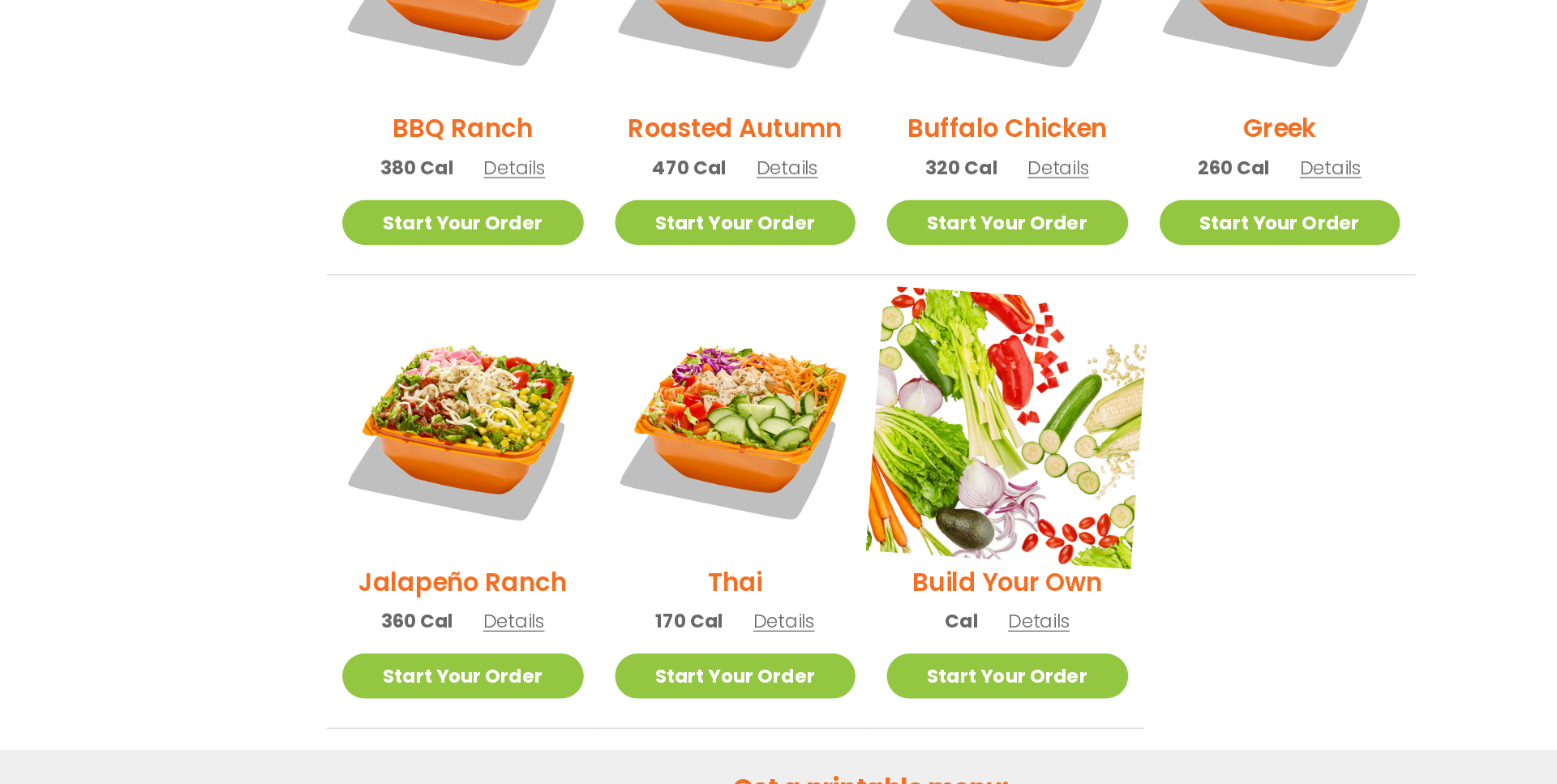 scroll, scrollTop: 865, scrollLeft: 0, axis: vertical 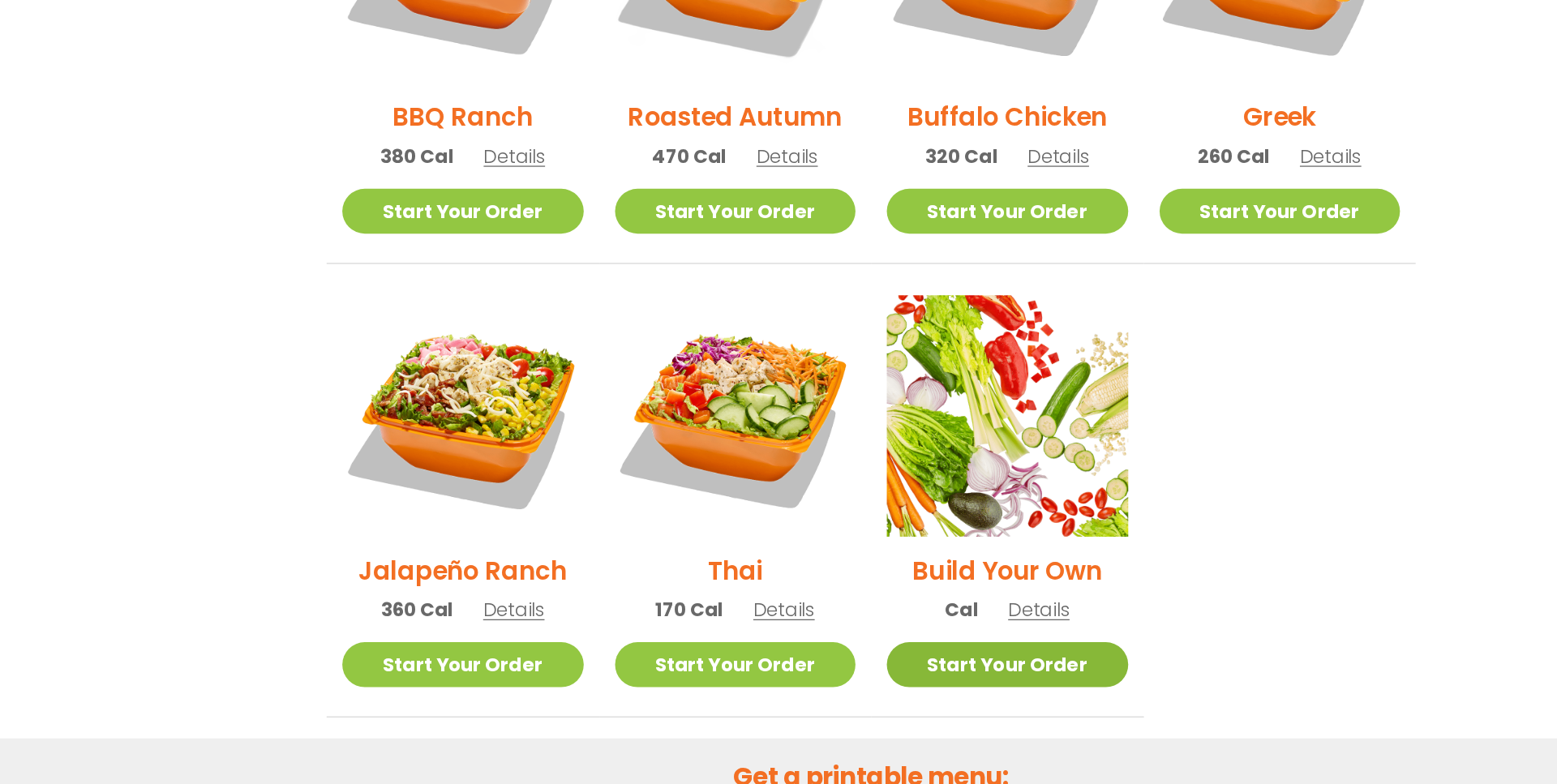 click on "Start Your Order" at bounding box center [884, 691] 